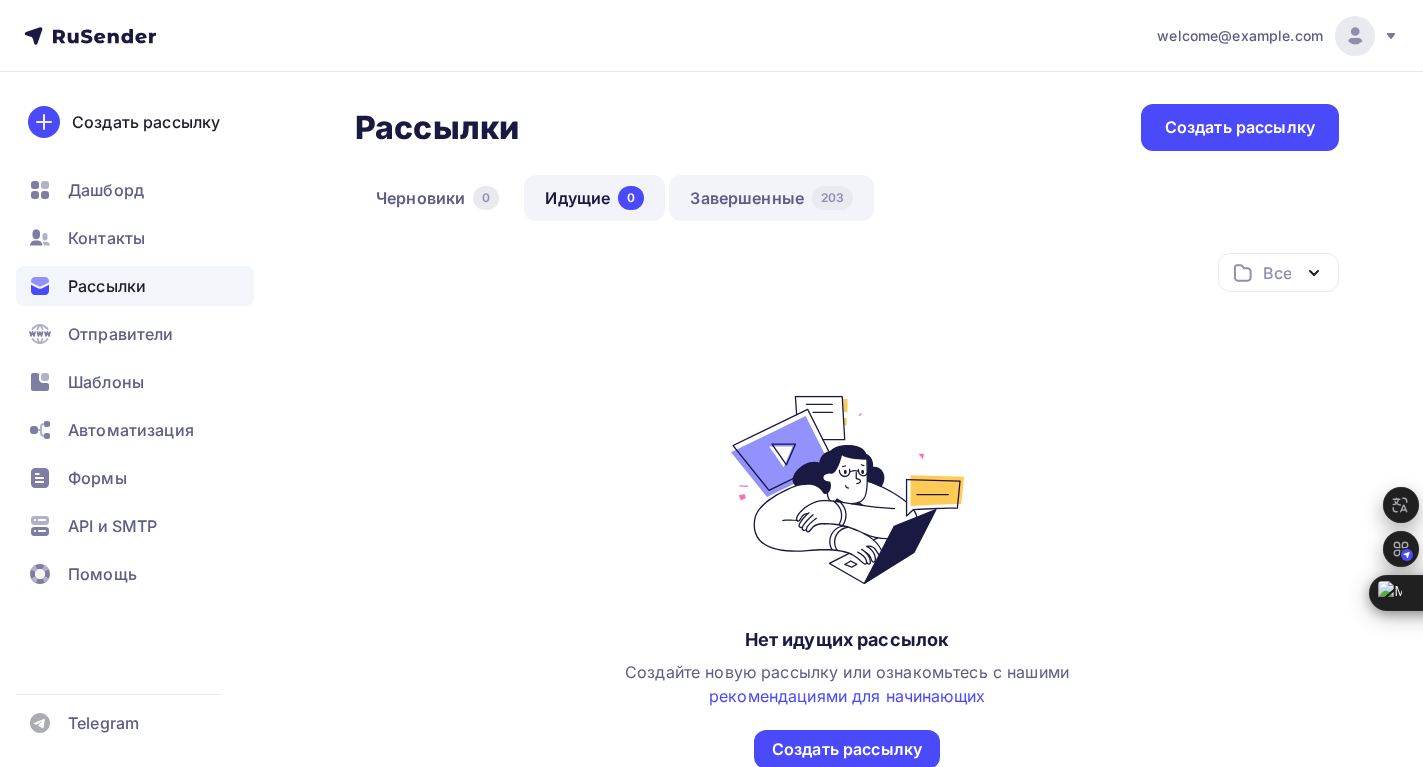 click on "Завершенные
203" at bounding box center [771, 198] 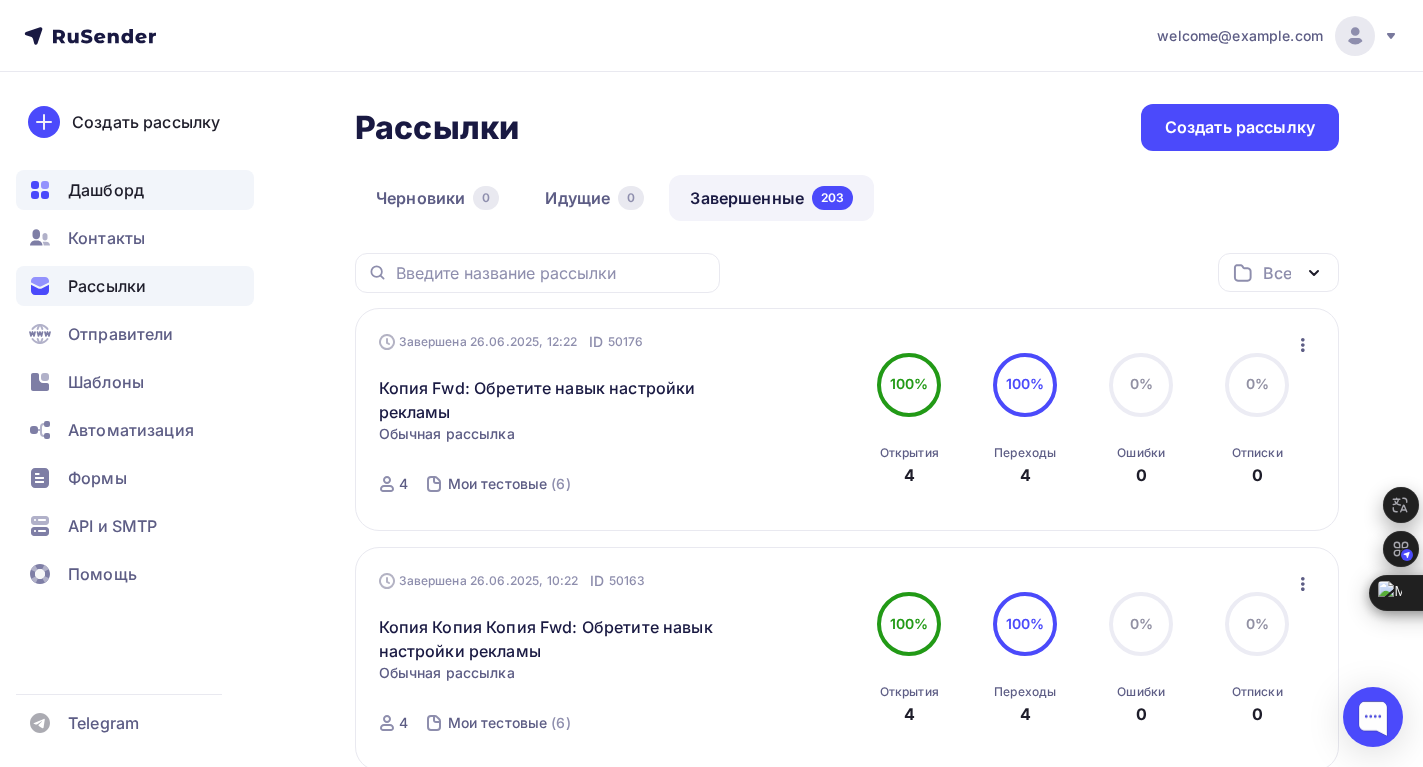 click on "Дашборд" at bounding box center [106, 190] 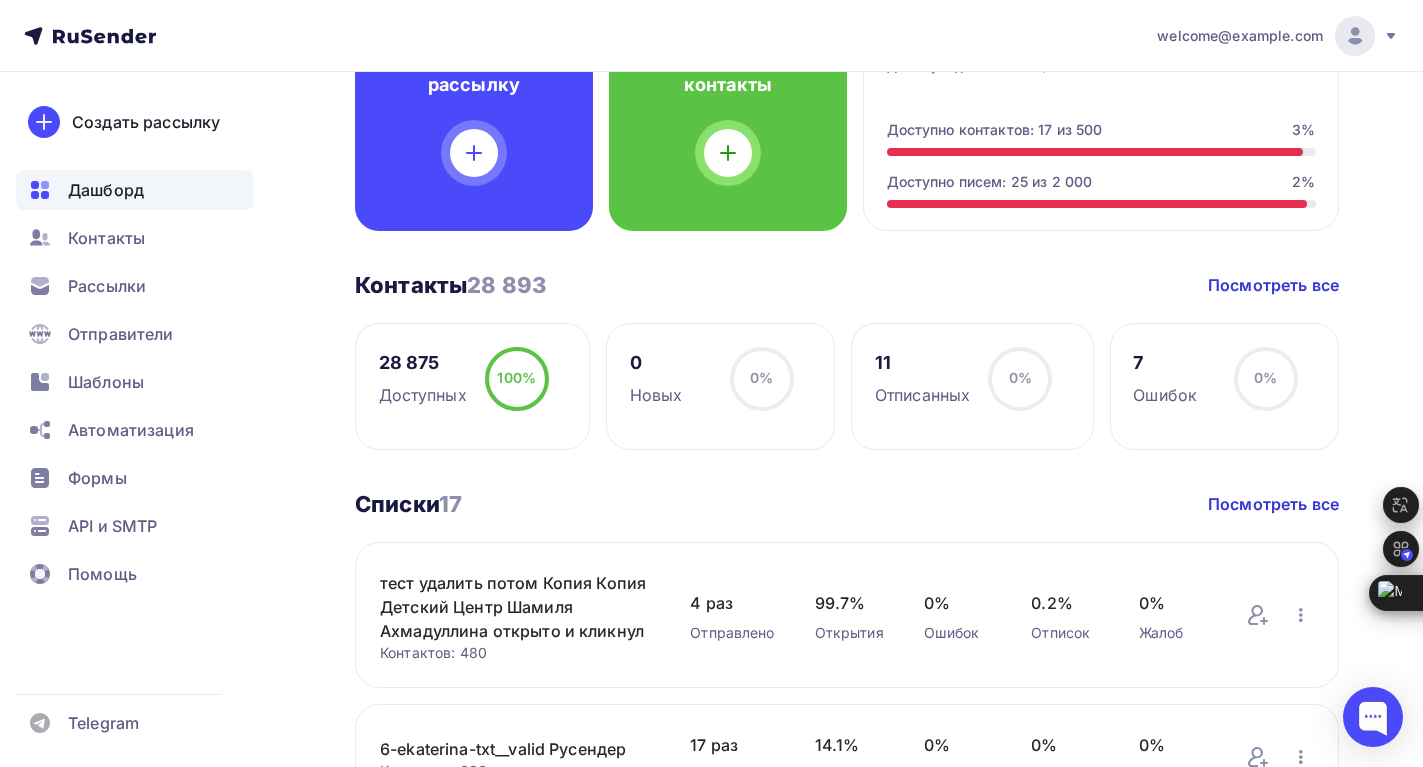 scroll, scrollTop: 200, scrollLeft: 0, axis: vertical 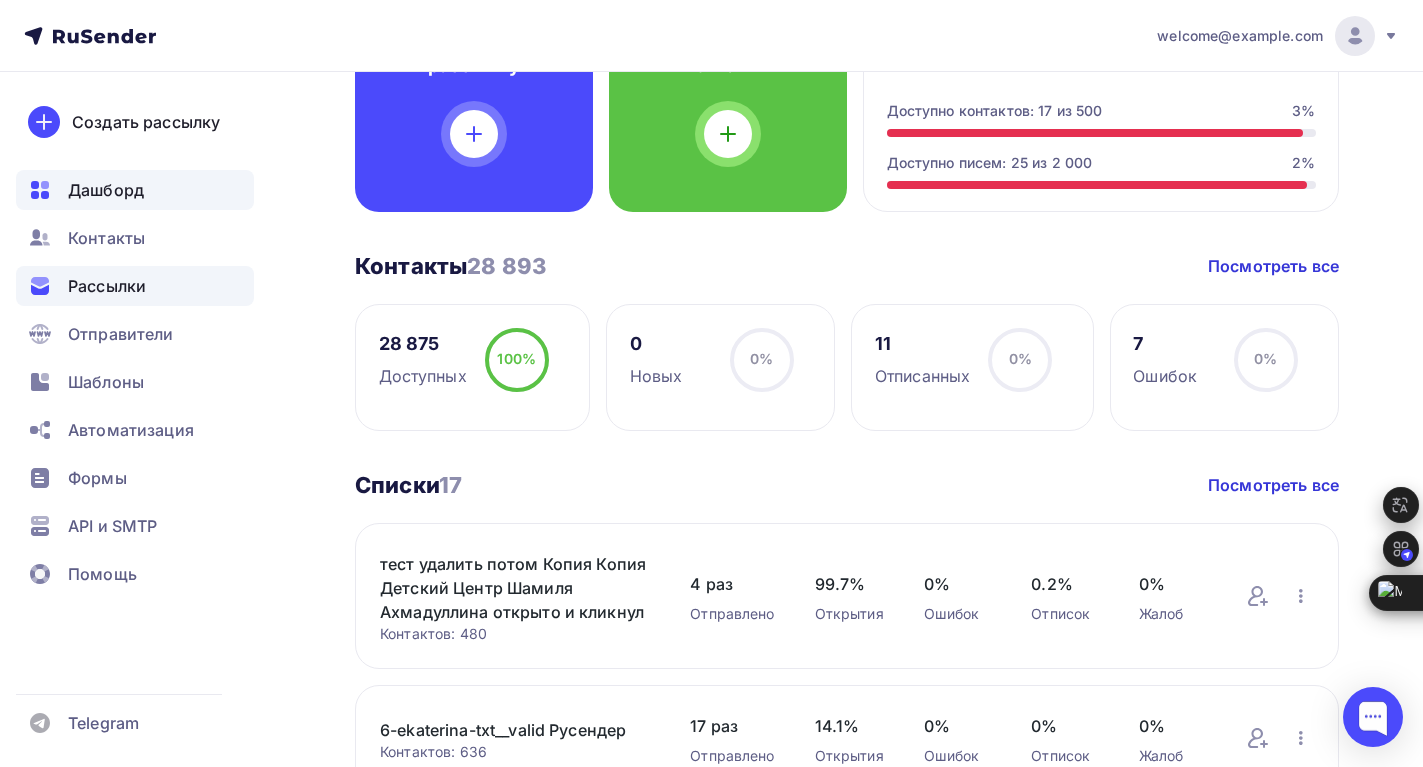click on "Рассылки" at bounding box center [107, 286] 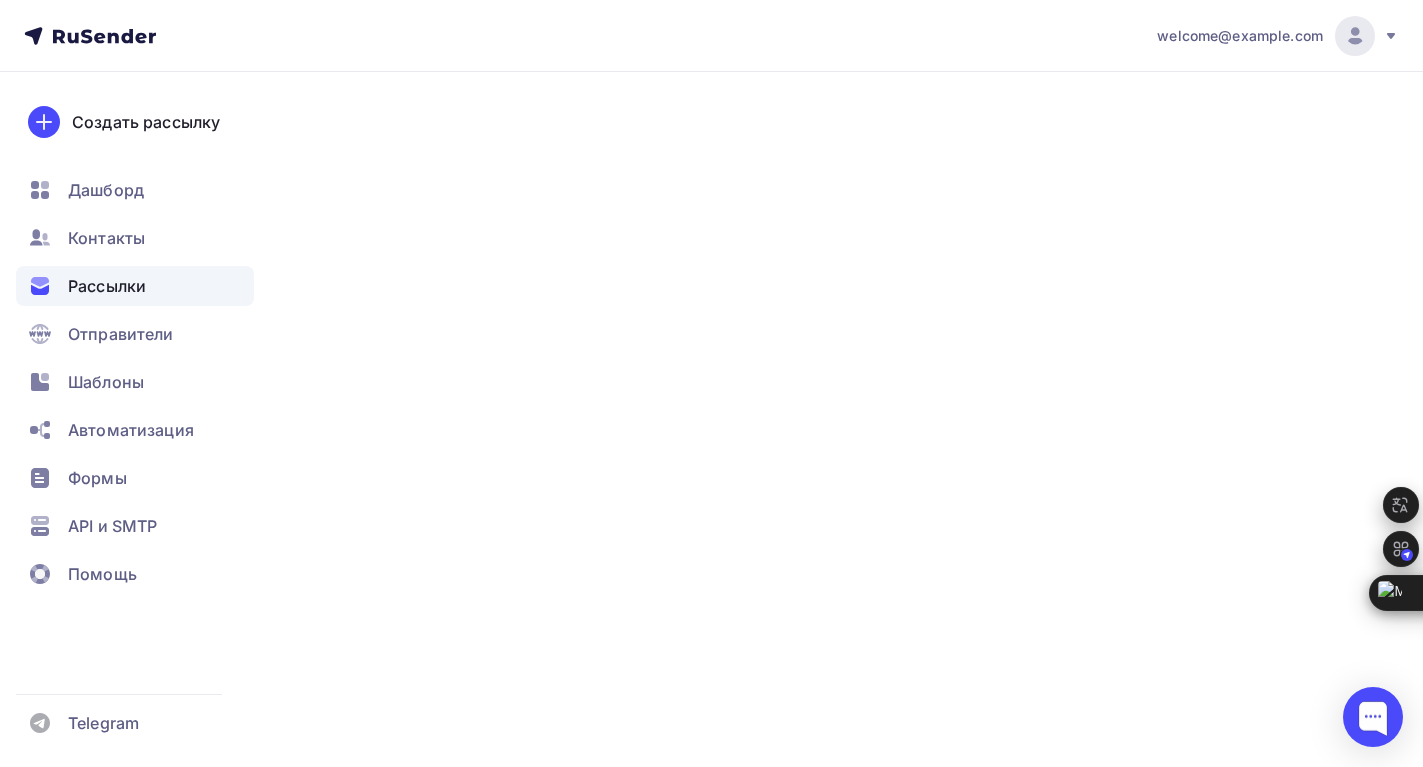 scroll, scrollTop: 0, scrollLeft: 0, axis: both 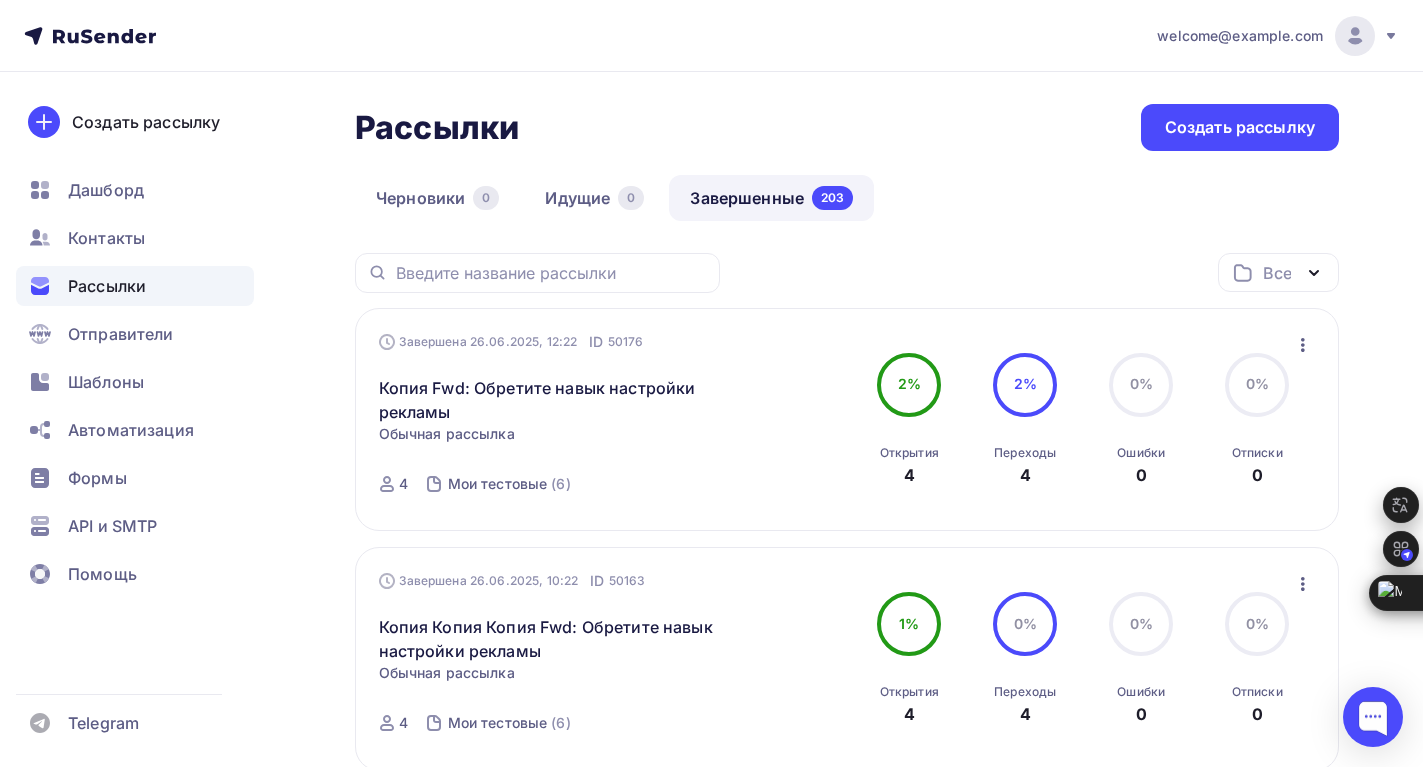 click on "Завершенные
203" at bounding box center [771, 198] 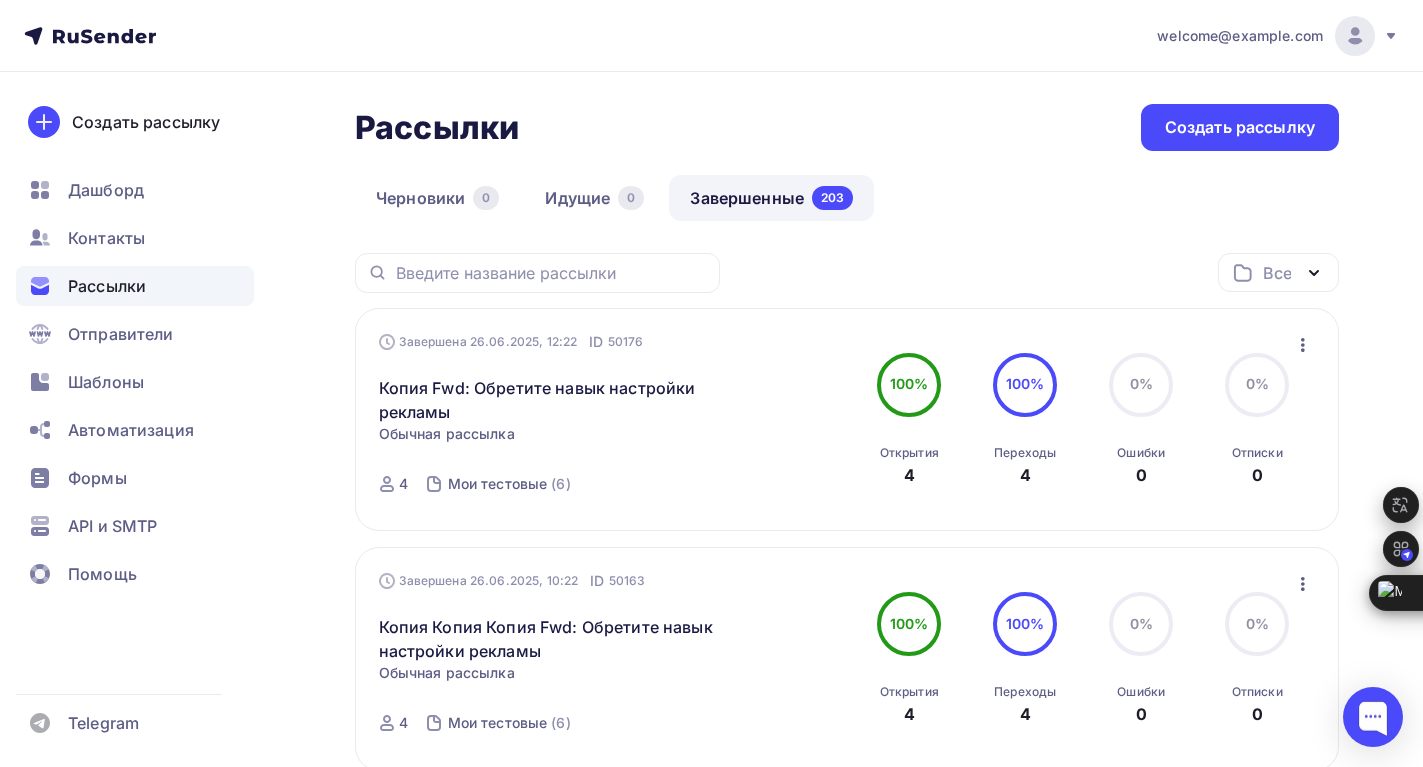 click on "Завершенные
203" at bounding box center [771, 198] 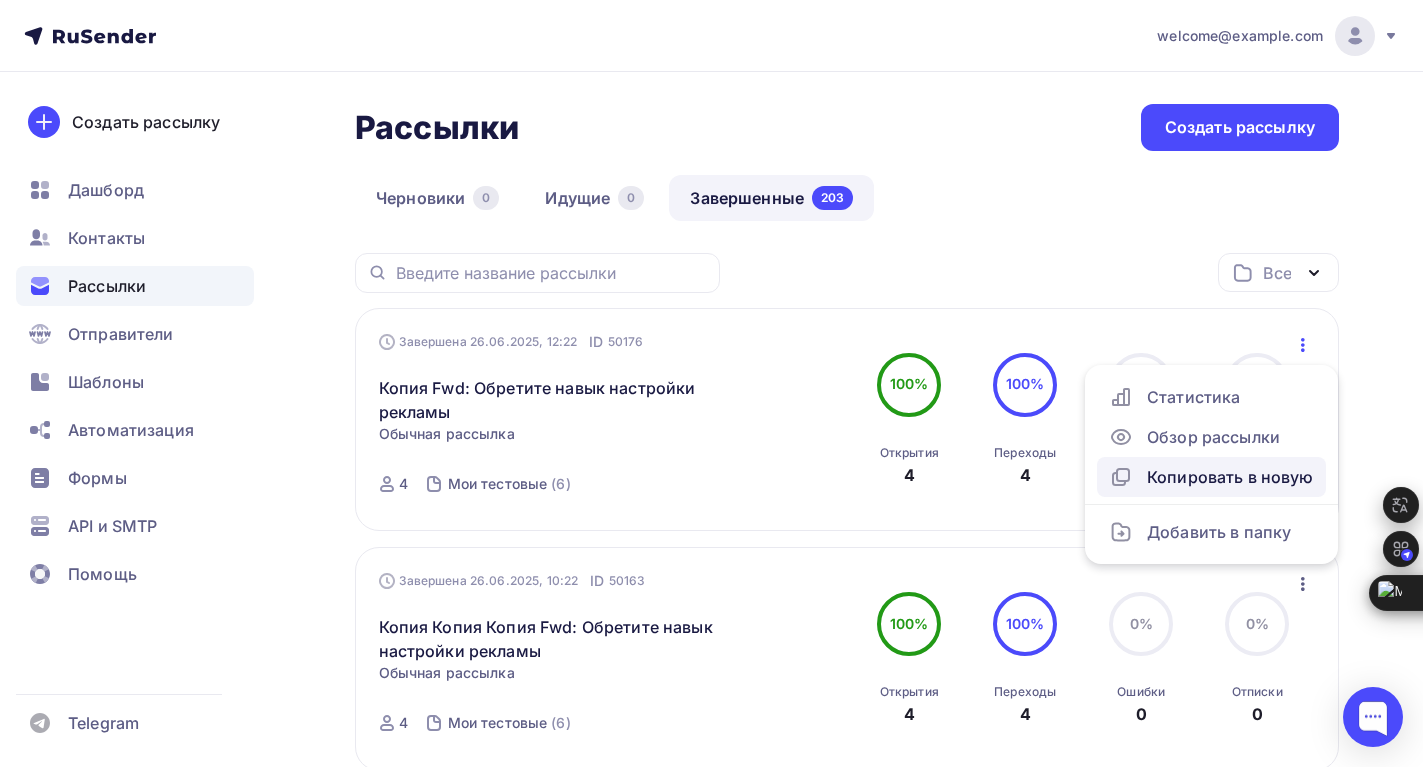 click on "Копировать в новую" at bounding box center [1211, 477] 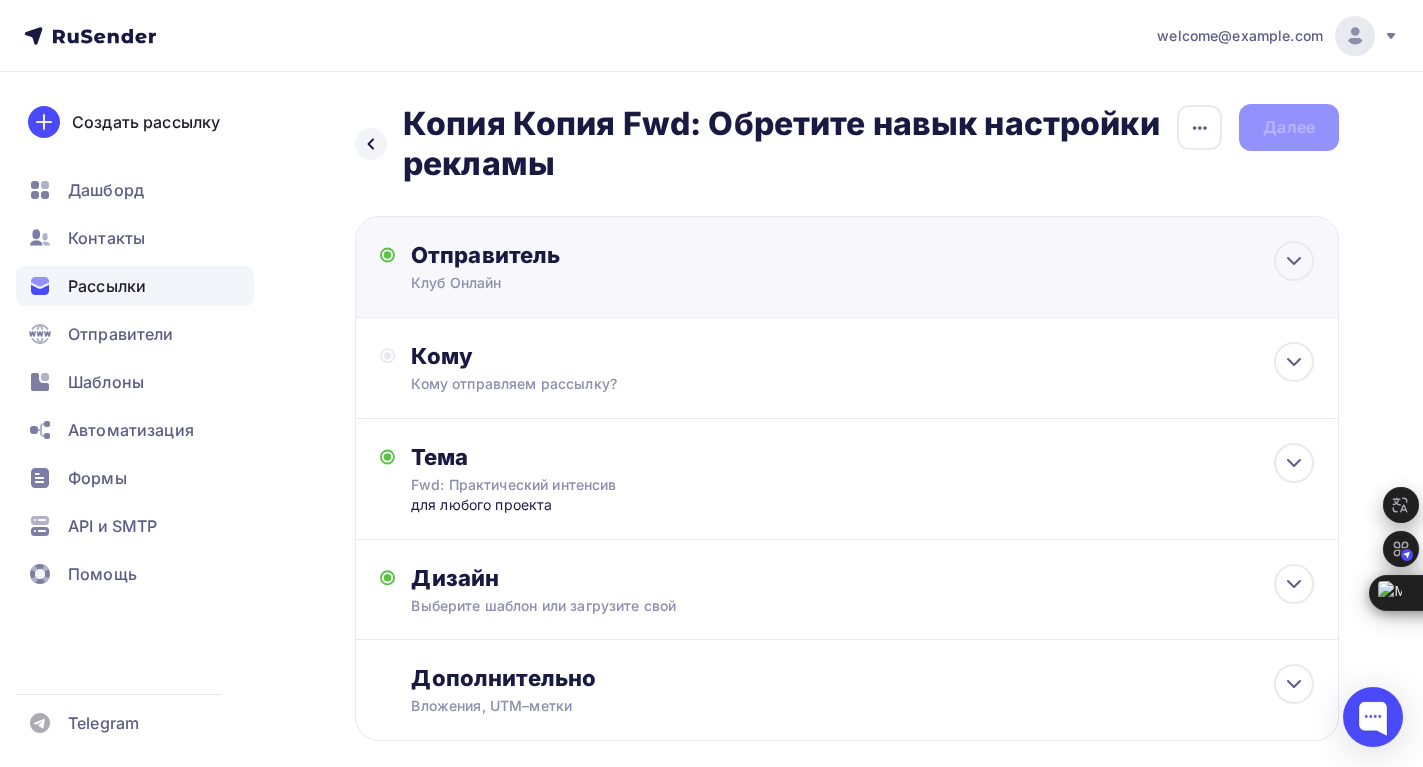 click on "Отправитель" at bounding box center [627, 255] 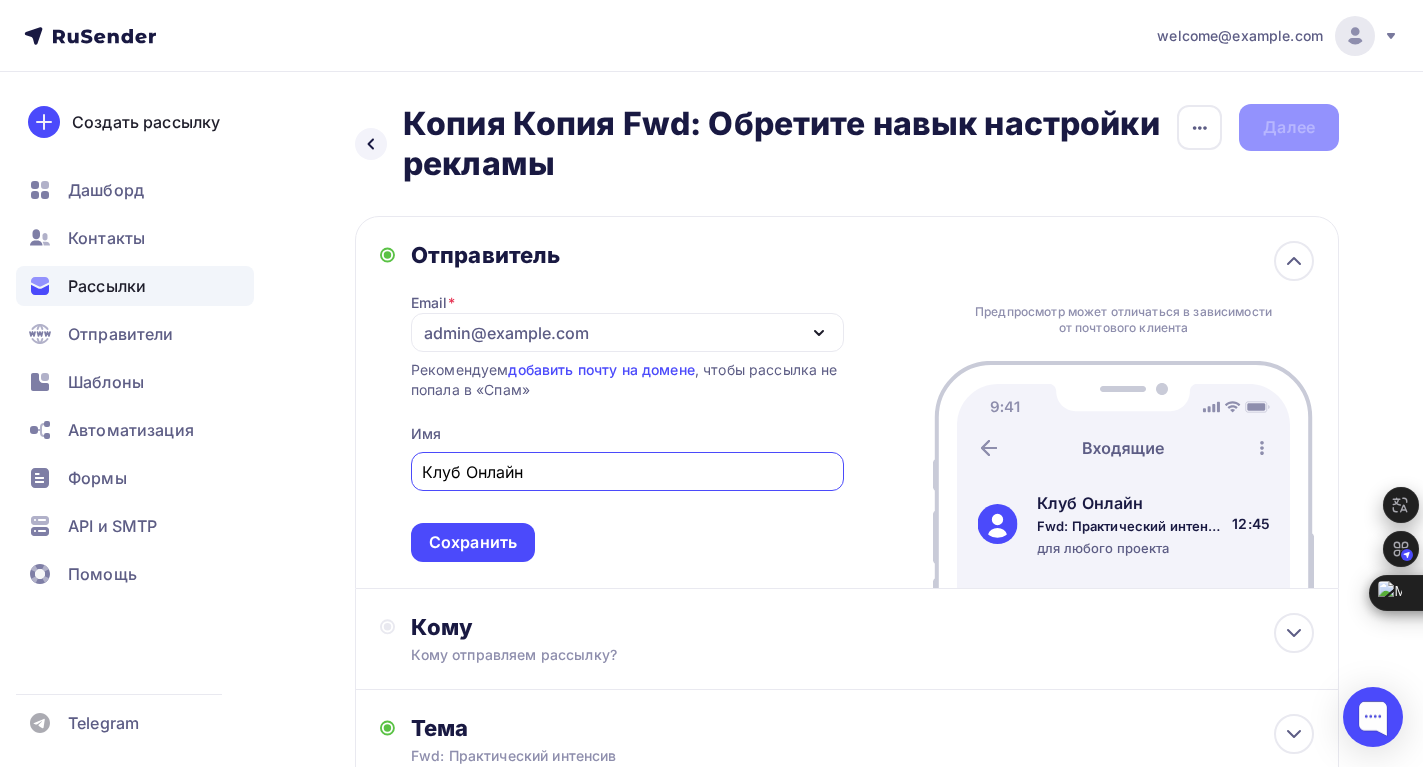 scroll, scrollTop: 0, scrollLeft: 0, axis: both 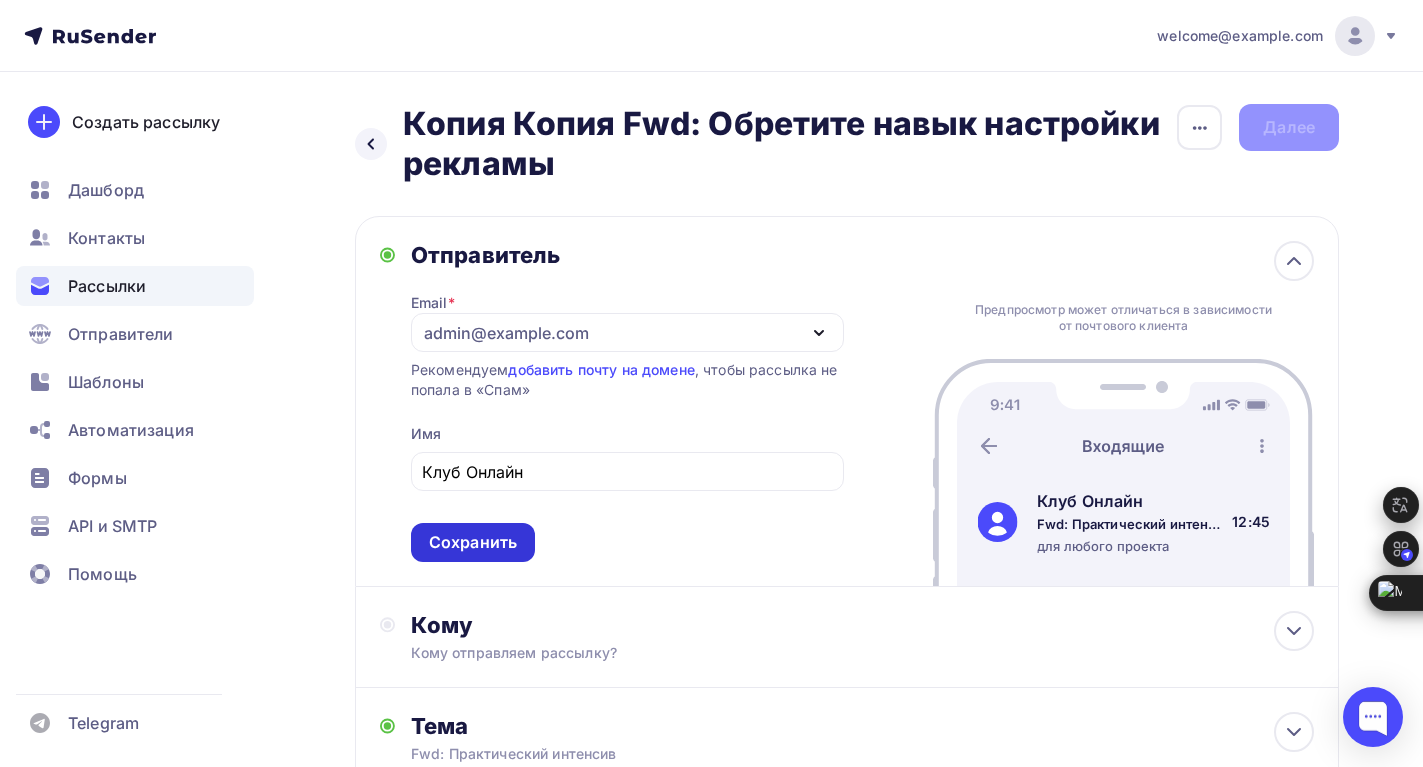 click on "Сохранить" at bounding box center (473, 542) 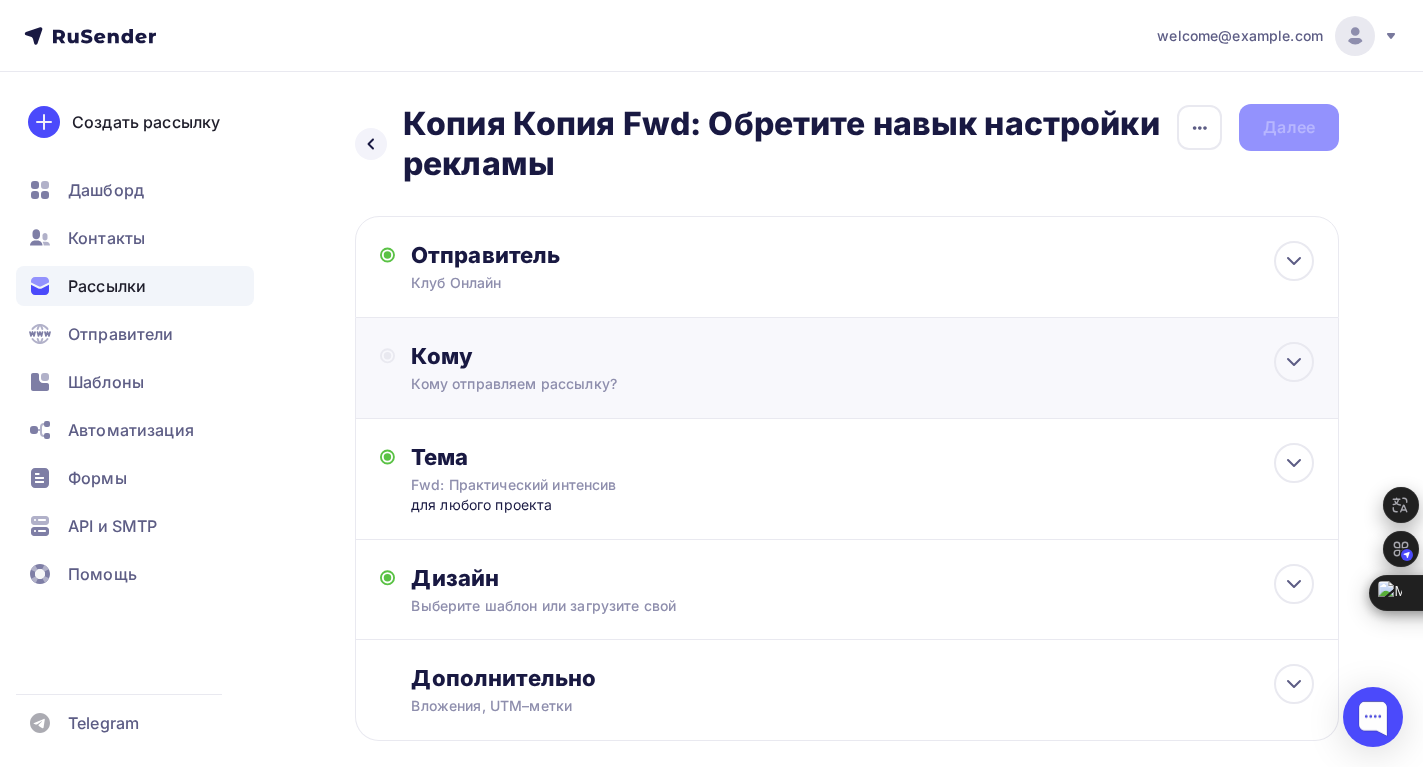 click on "Кому отправляем рассылку?" at bounding box center (606, 283) 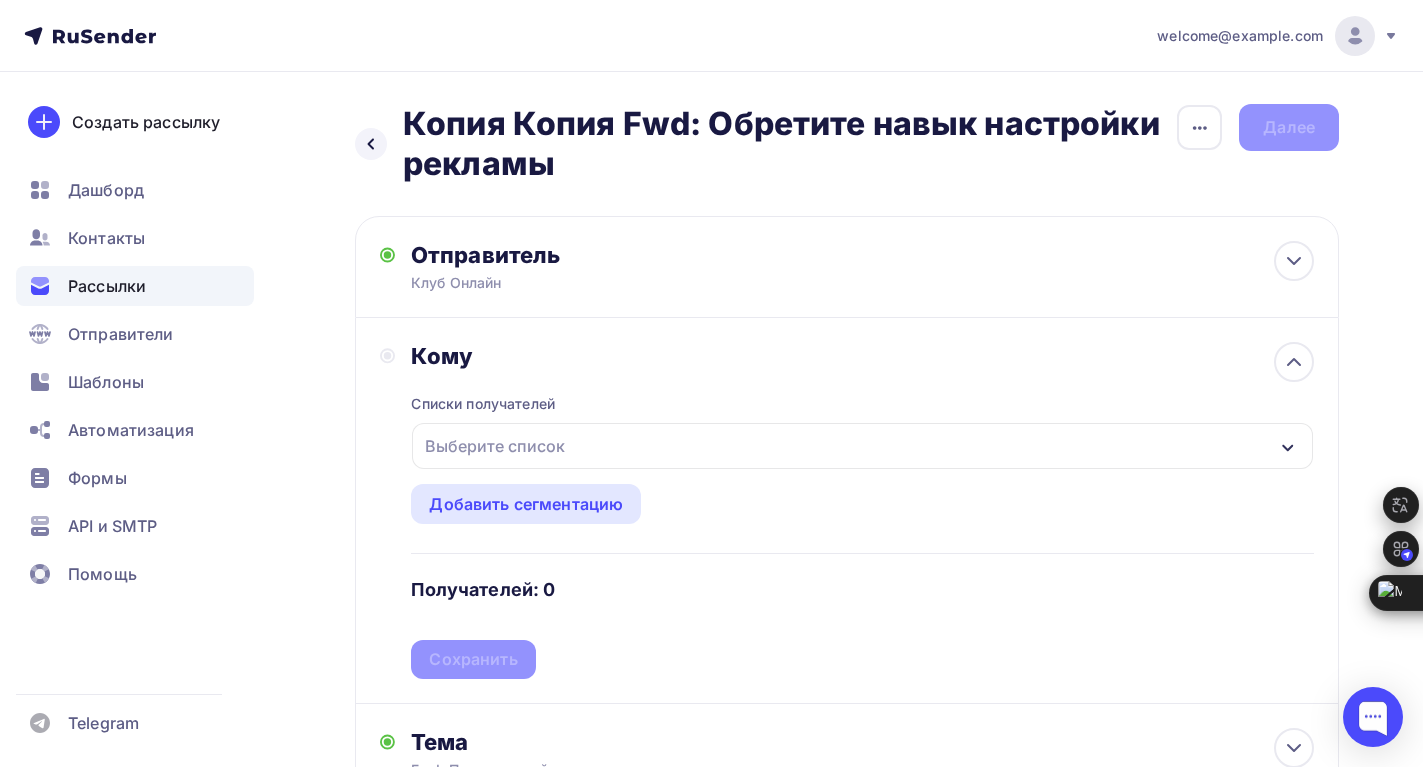 click on "Выберите список" at bounding box center (862, 446) 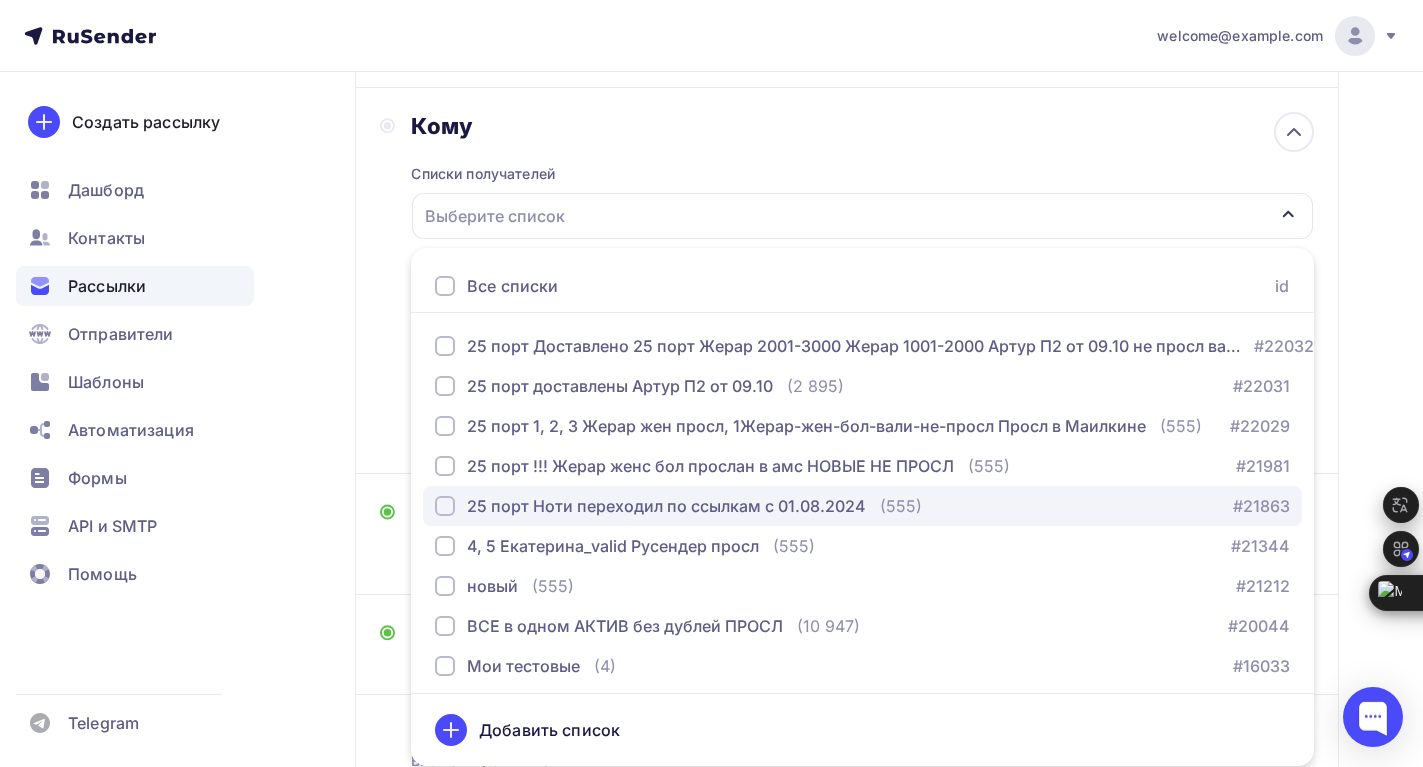 scroll, scrollTop: 339, scrollLeft: 0, axis: vertical 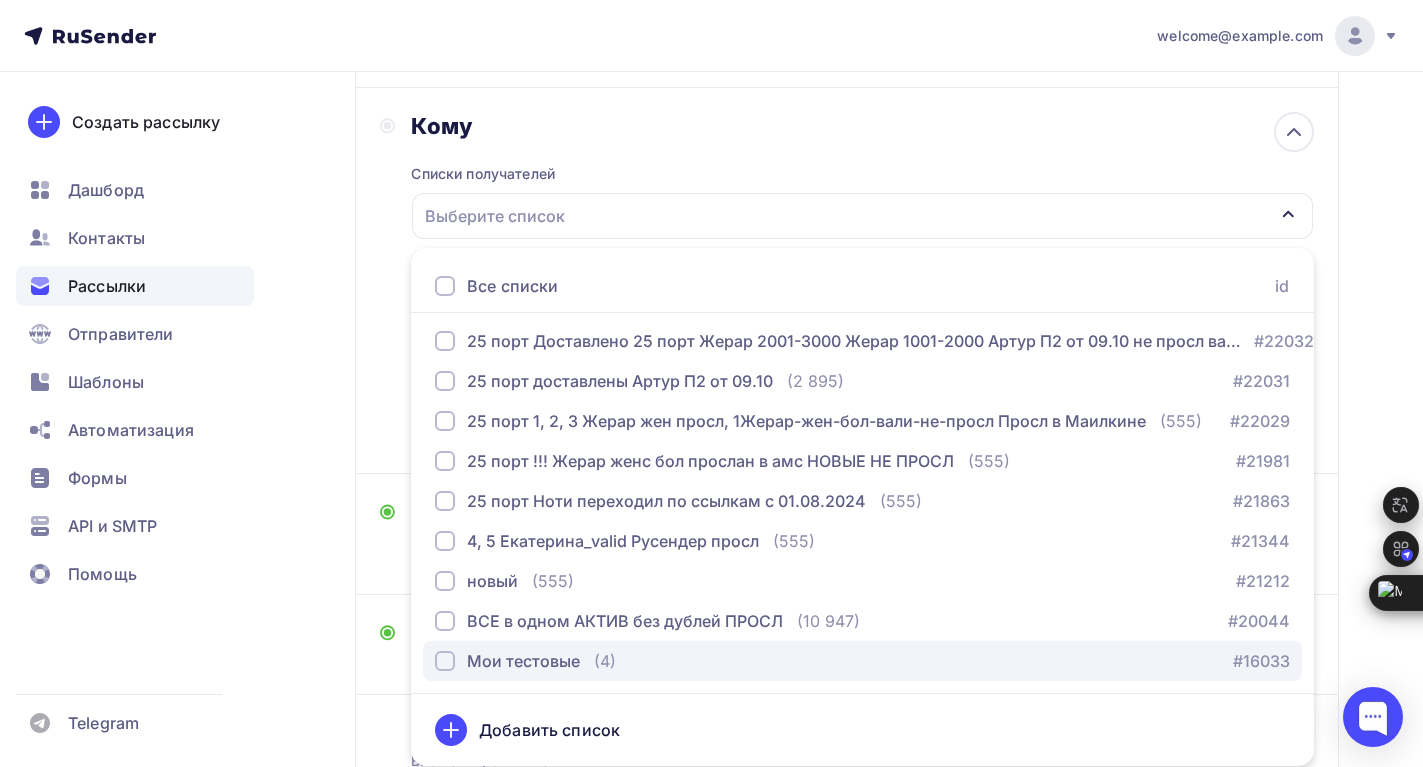 click at bounding box center (445, 21) 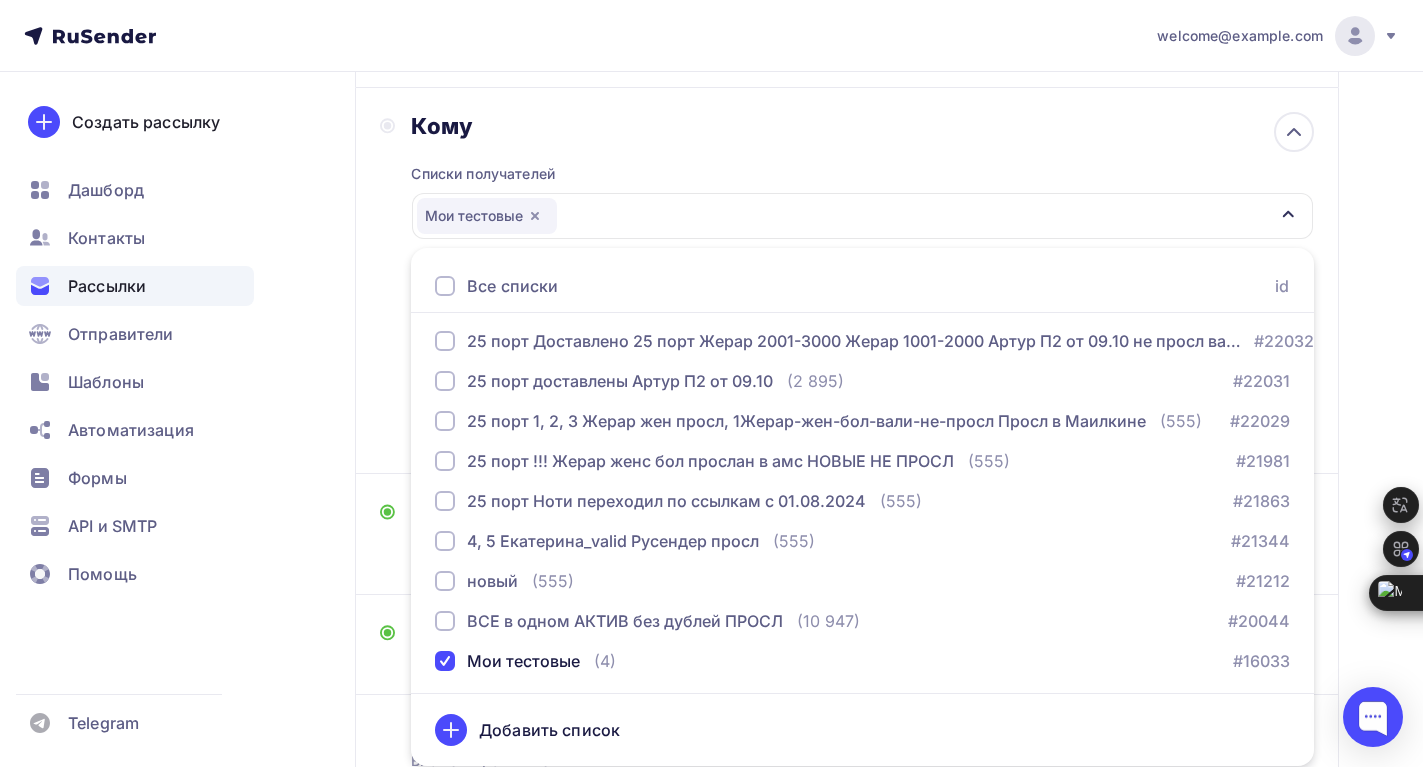 click on "Списки получателей
Мои тестовые
Все списки
id
тест удалить потом Копия Копия Детский Центр Шамиля Ахмадуллина открыто и кликнул
(479)
#23853
6-ekaterina-txt__valid Русендер
(636)
#23138
Открыли, кликнули
(4 098)
#22544
(3 858)
#22272
(3 746)
#22266
(981)
#22254
(973)
#22145
(4 521)" at bounding box center (862, 294) 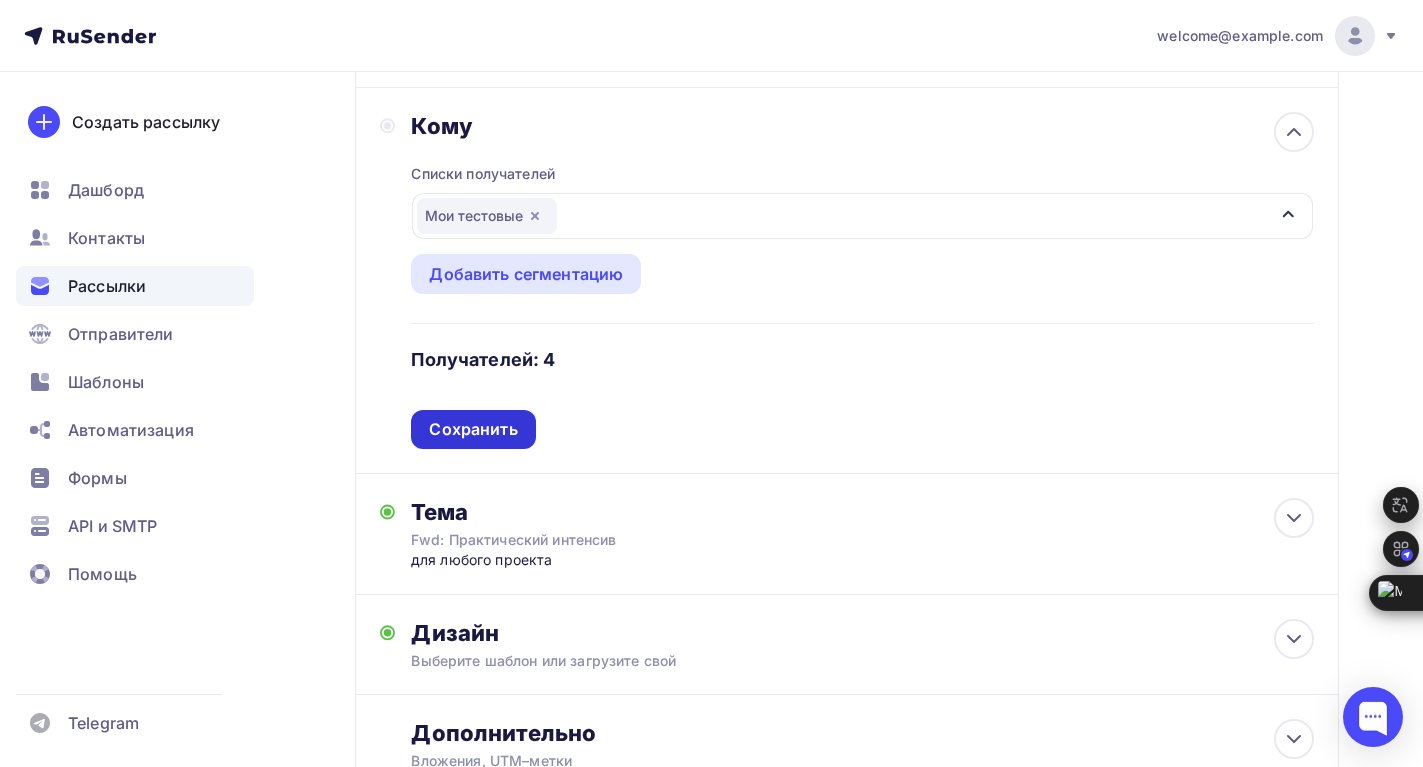 click on "Сохранить" at bounding box center [473, 429] 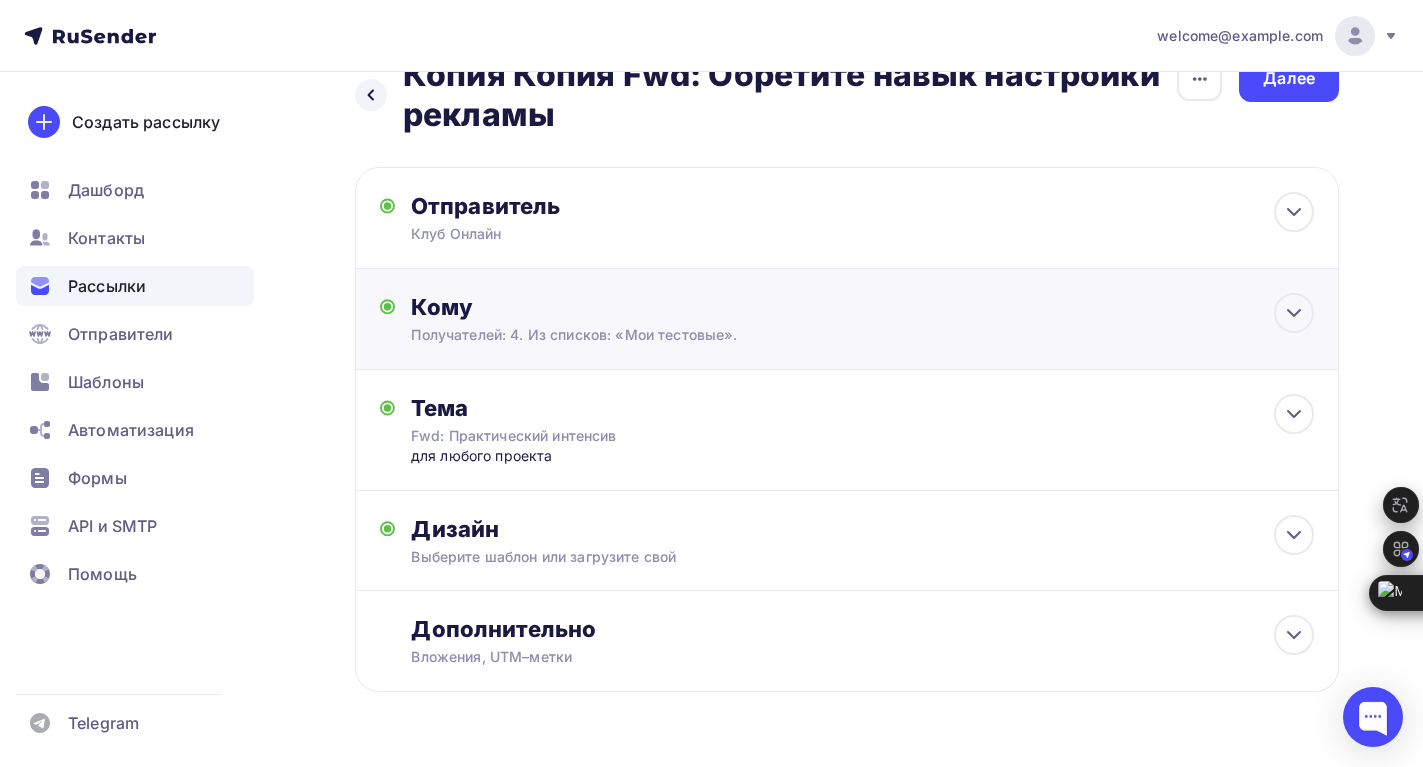 scroll, scrollTop: 0, scrollLeft: 0, axis: both 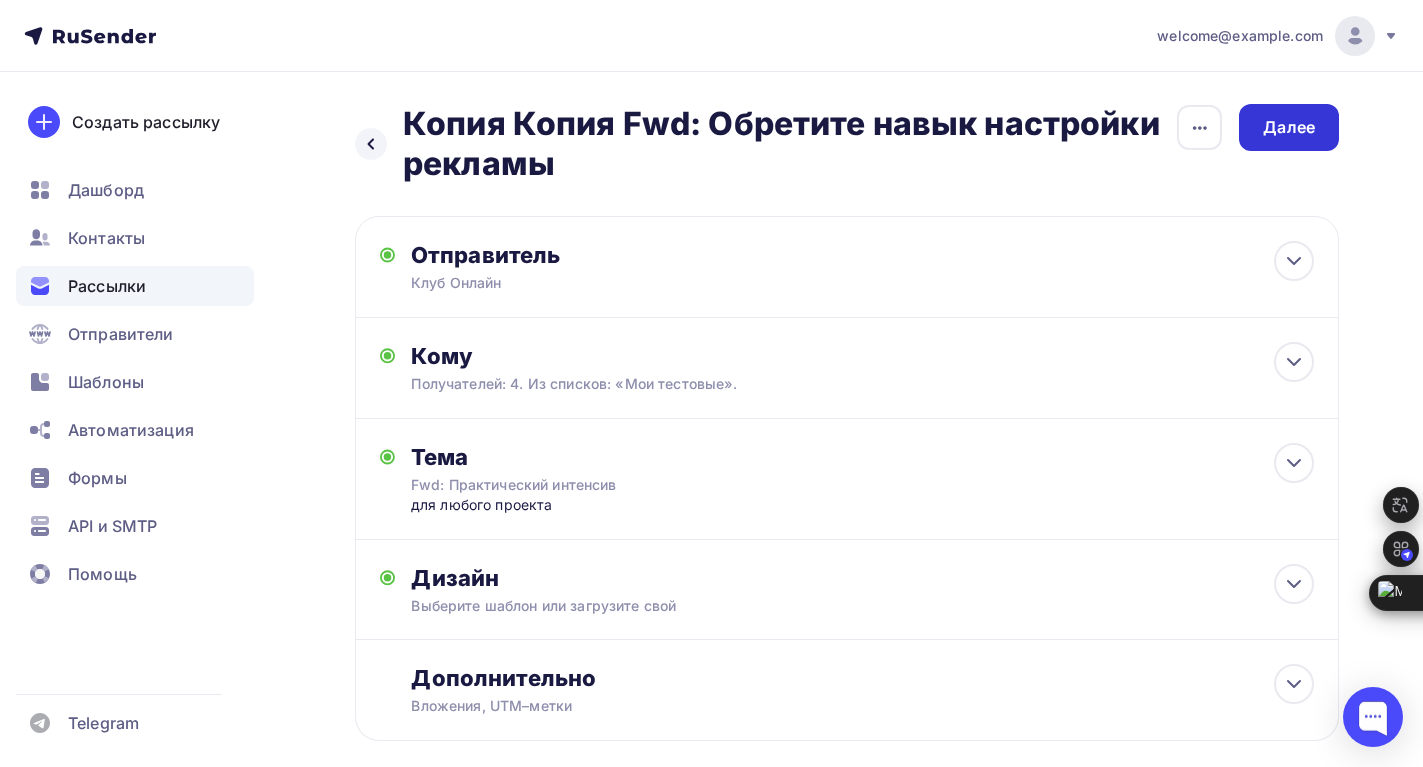 click on "Далее" at bounding box center [1289, 127] 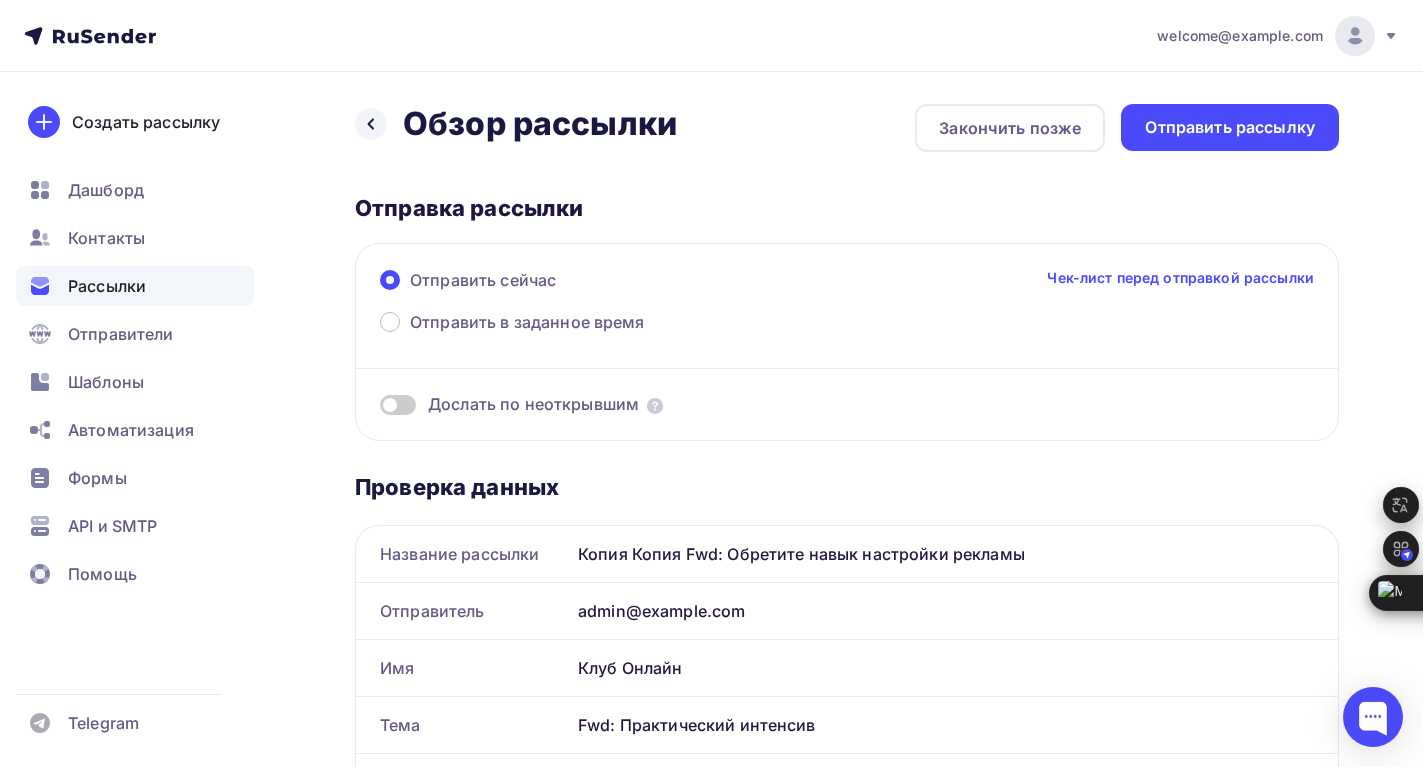 scroll, scrollTop: 0, scrollLeft: 0, axis: both 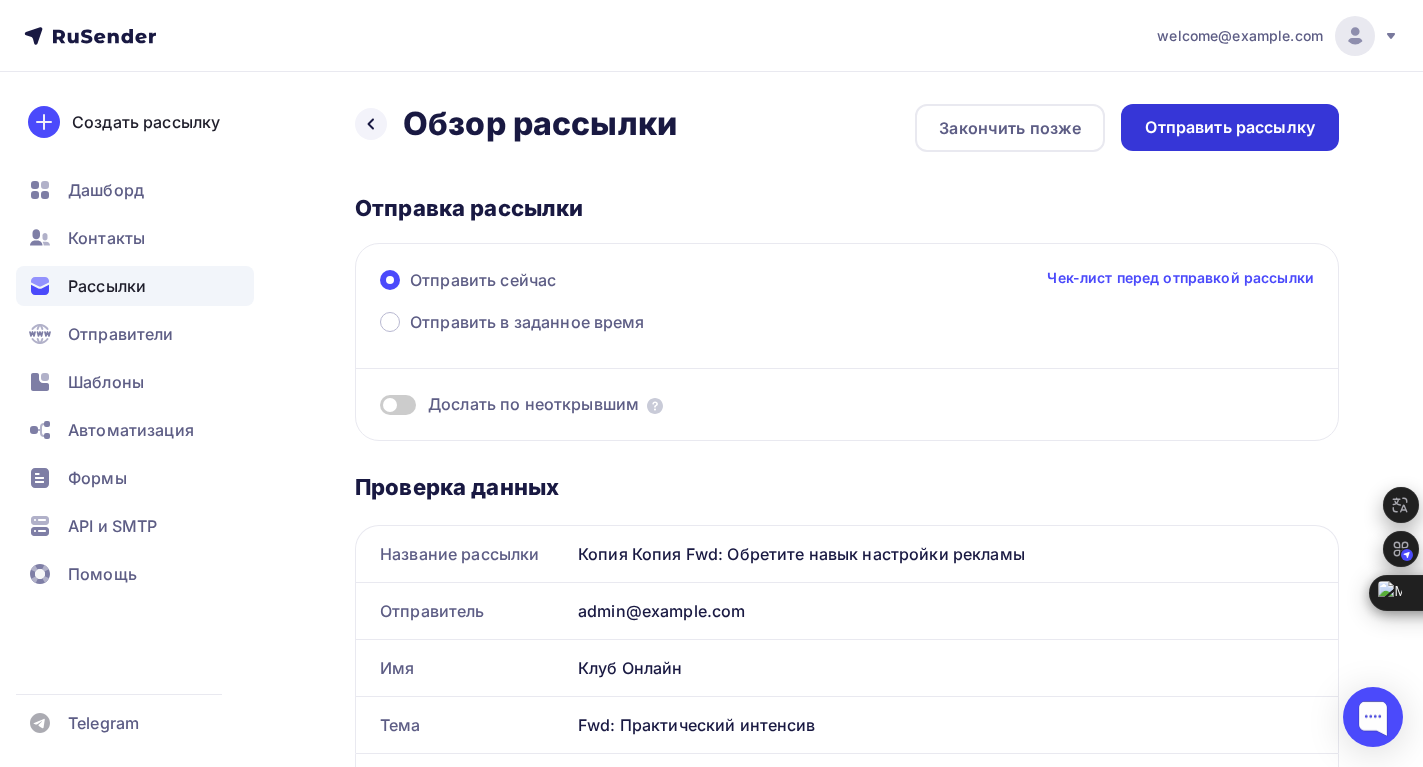 click on "Отправить рассылку" at bounding box center [1230, 127] 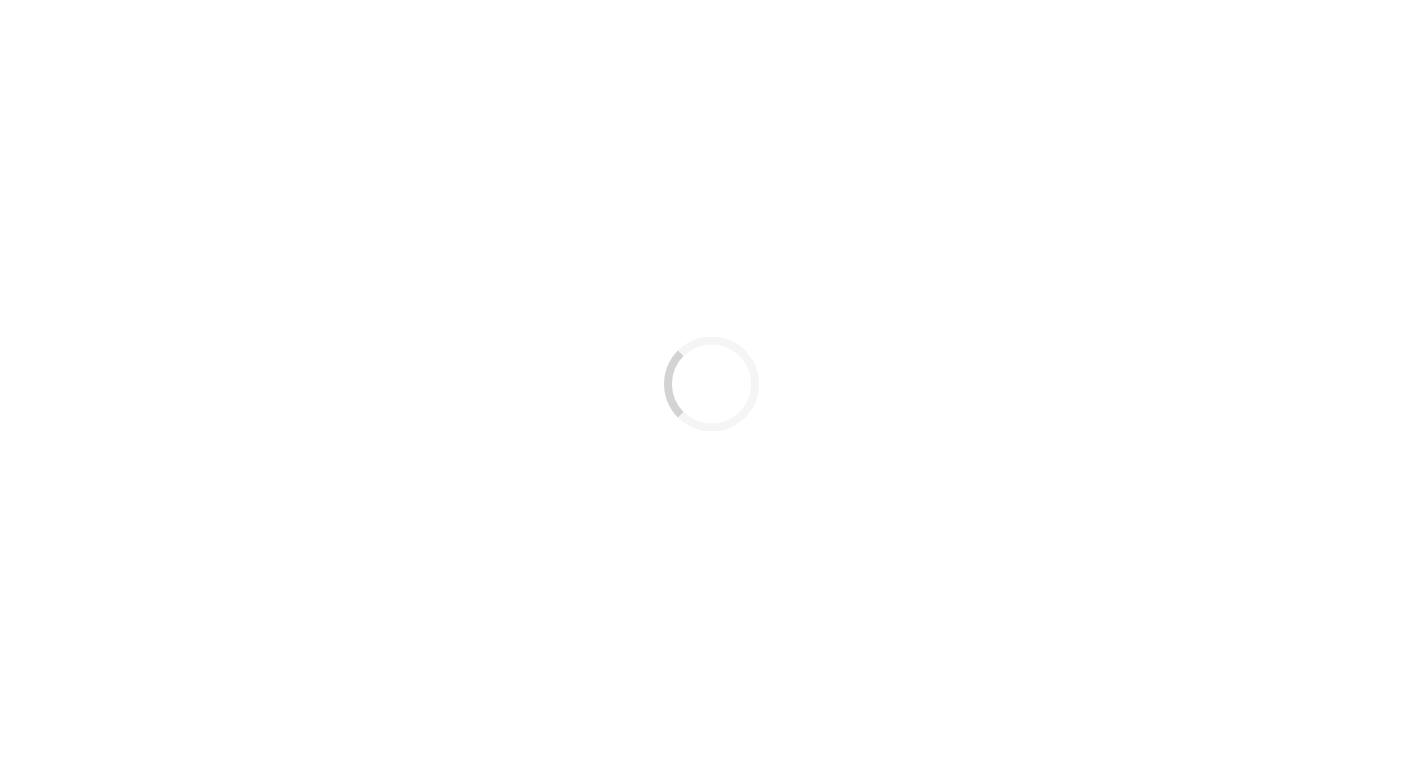 scroll, scrollTop: 0, scrollLeft: 0, axis: both 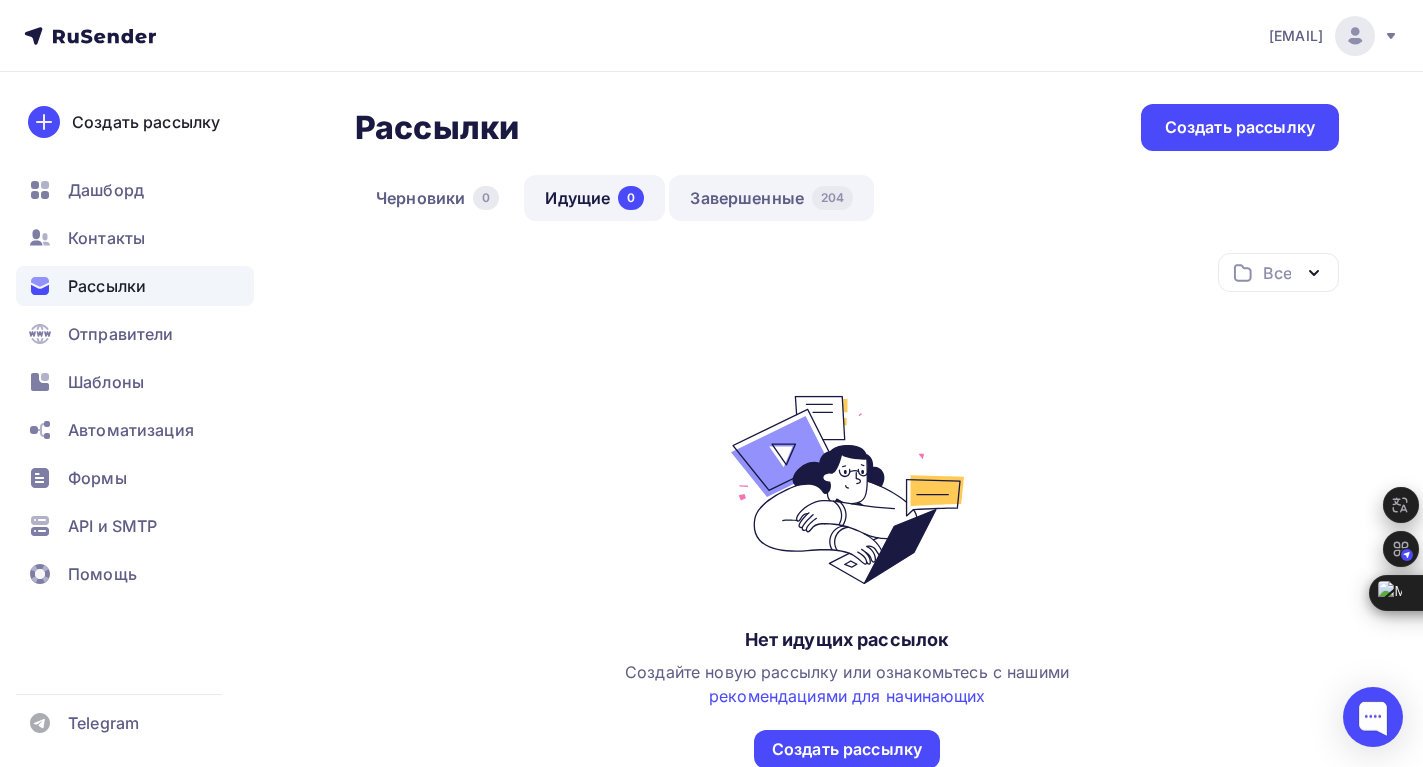 click on "Завершенные
204" at bounding box center (771, 198) 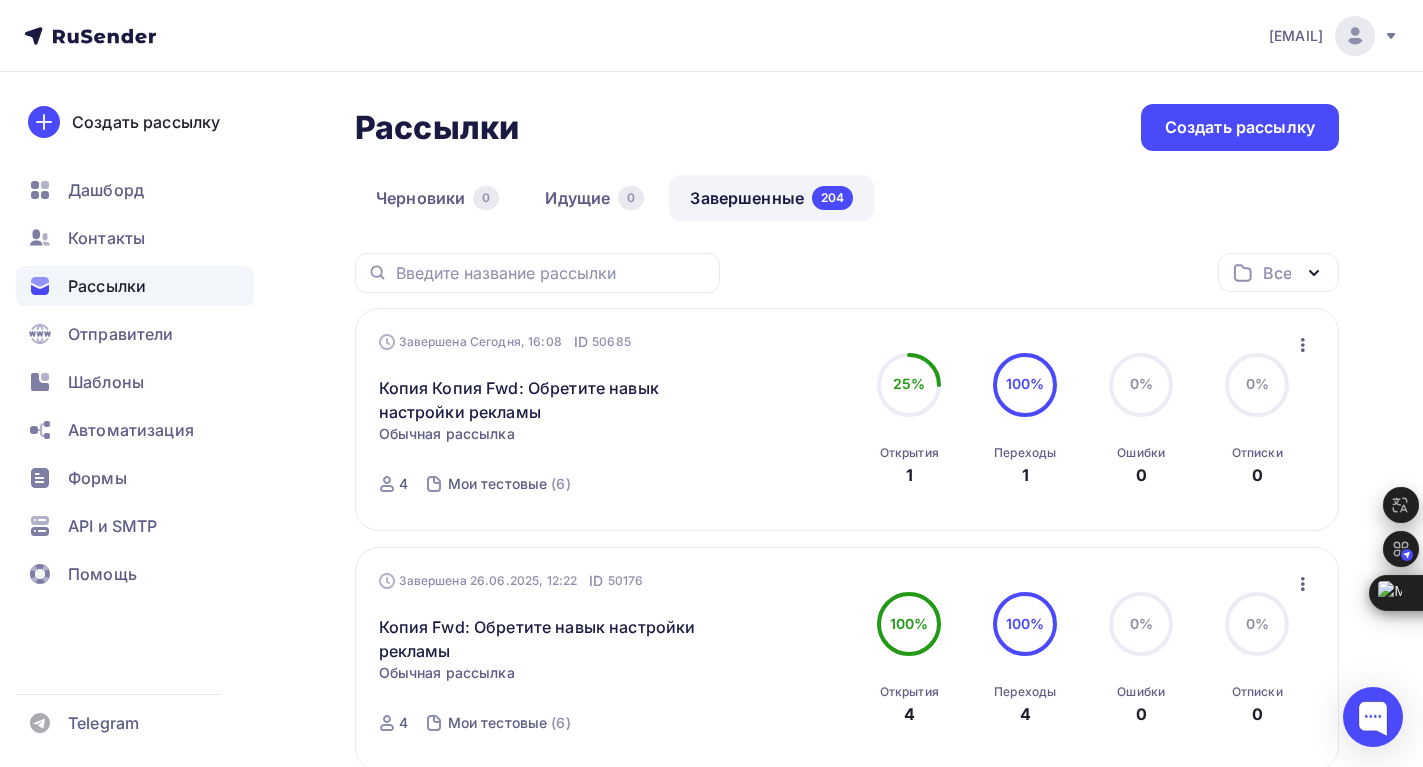 click at bounding box center (1303, 345) 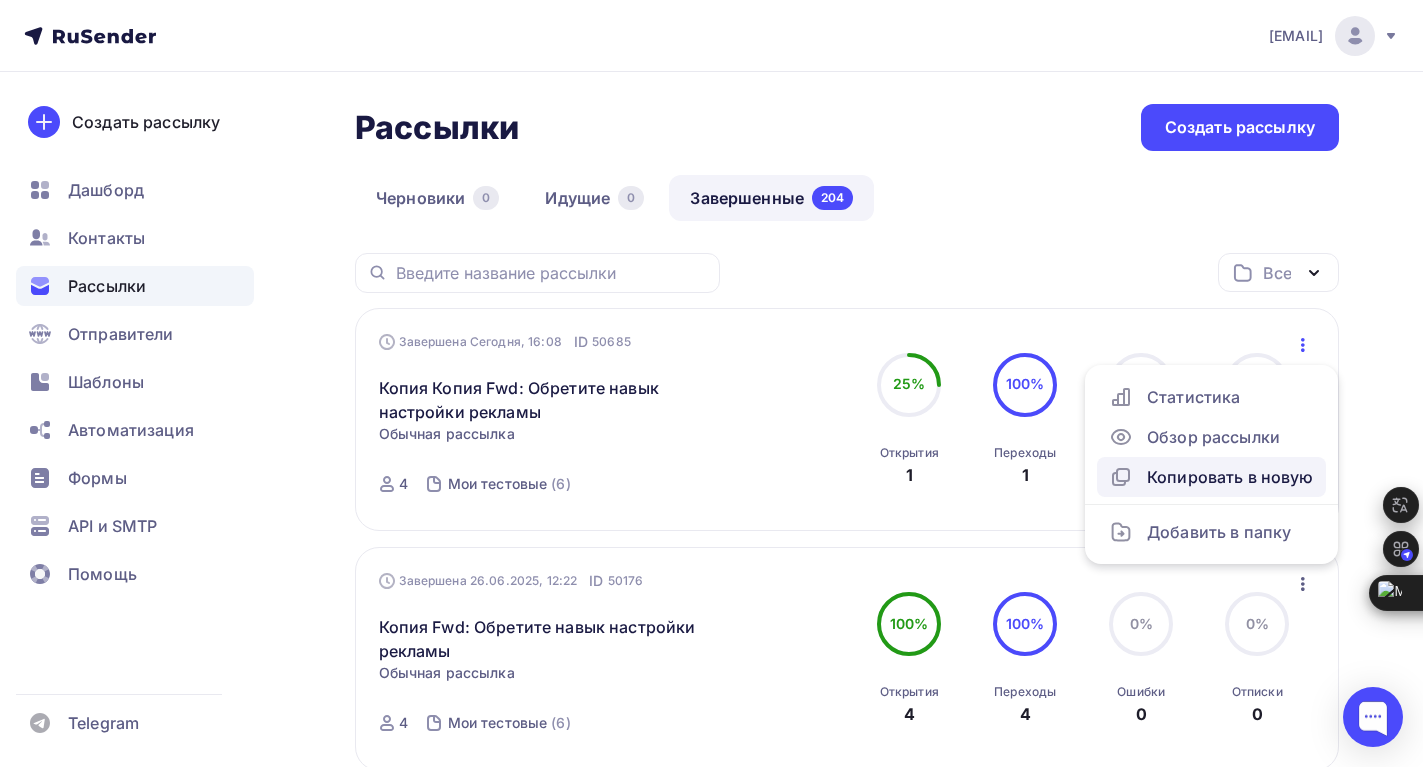 click on "Копировать в новую" at bounding box center [1211, 477] 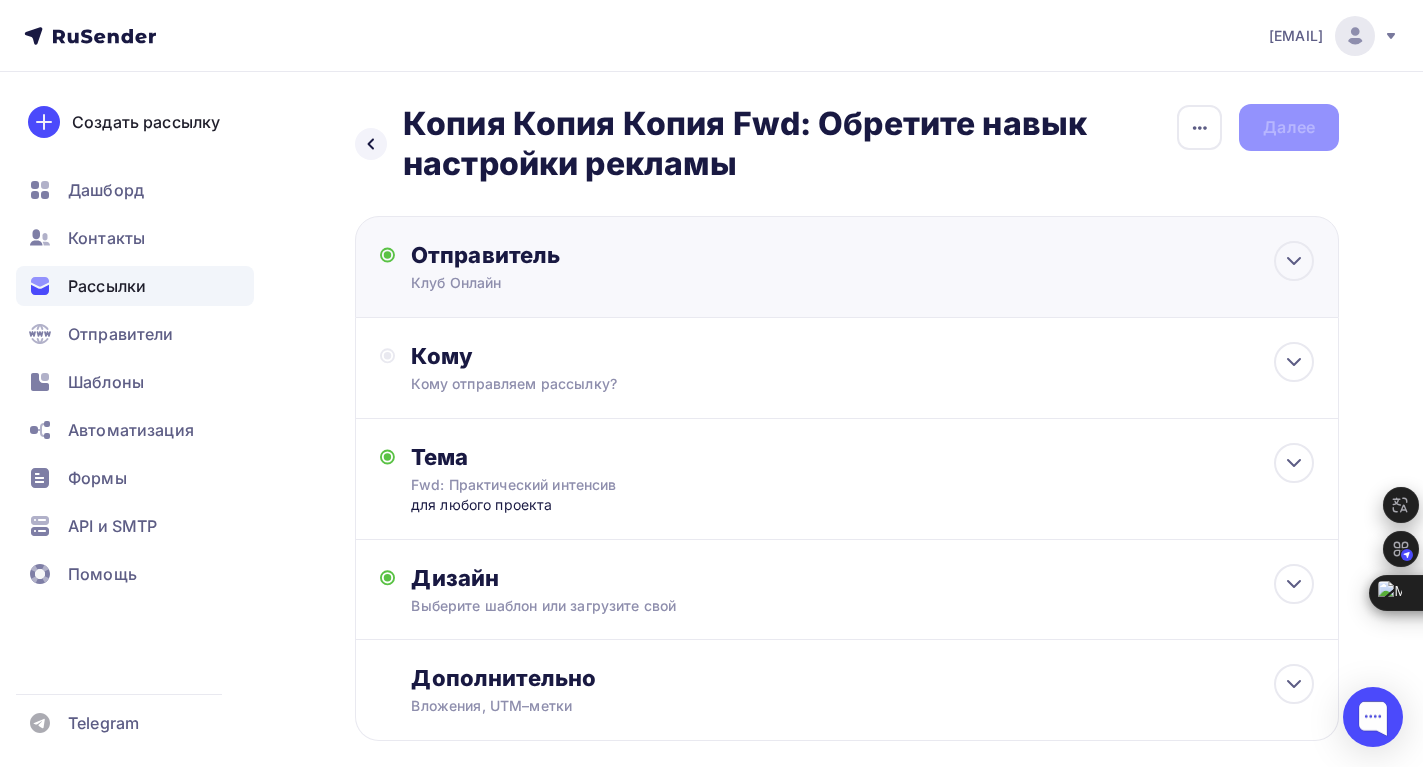 click on "Клуб Онлайн" at bounding box center [606, 283] 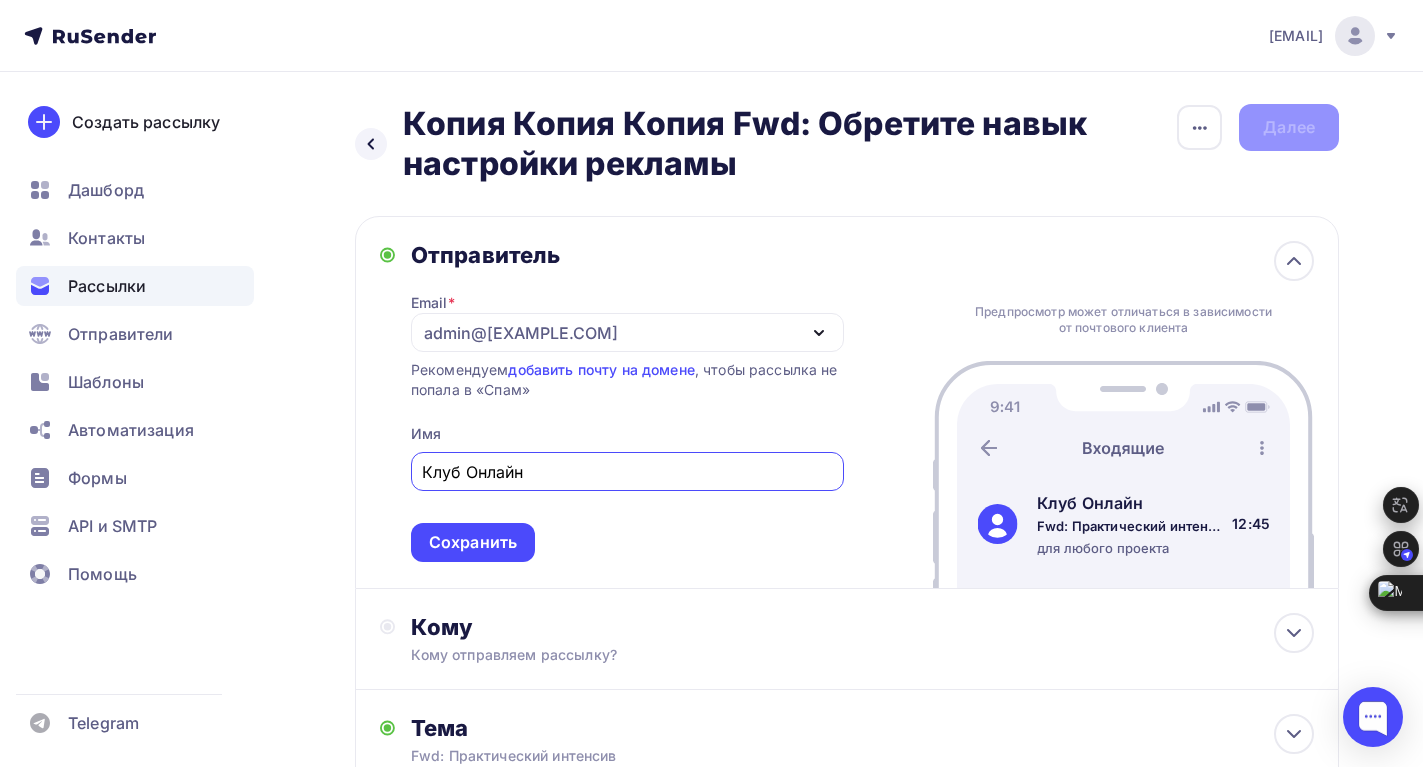 scroll, scrollTop: 0, scrollLeft: 0, axis: both 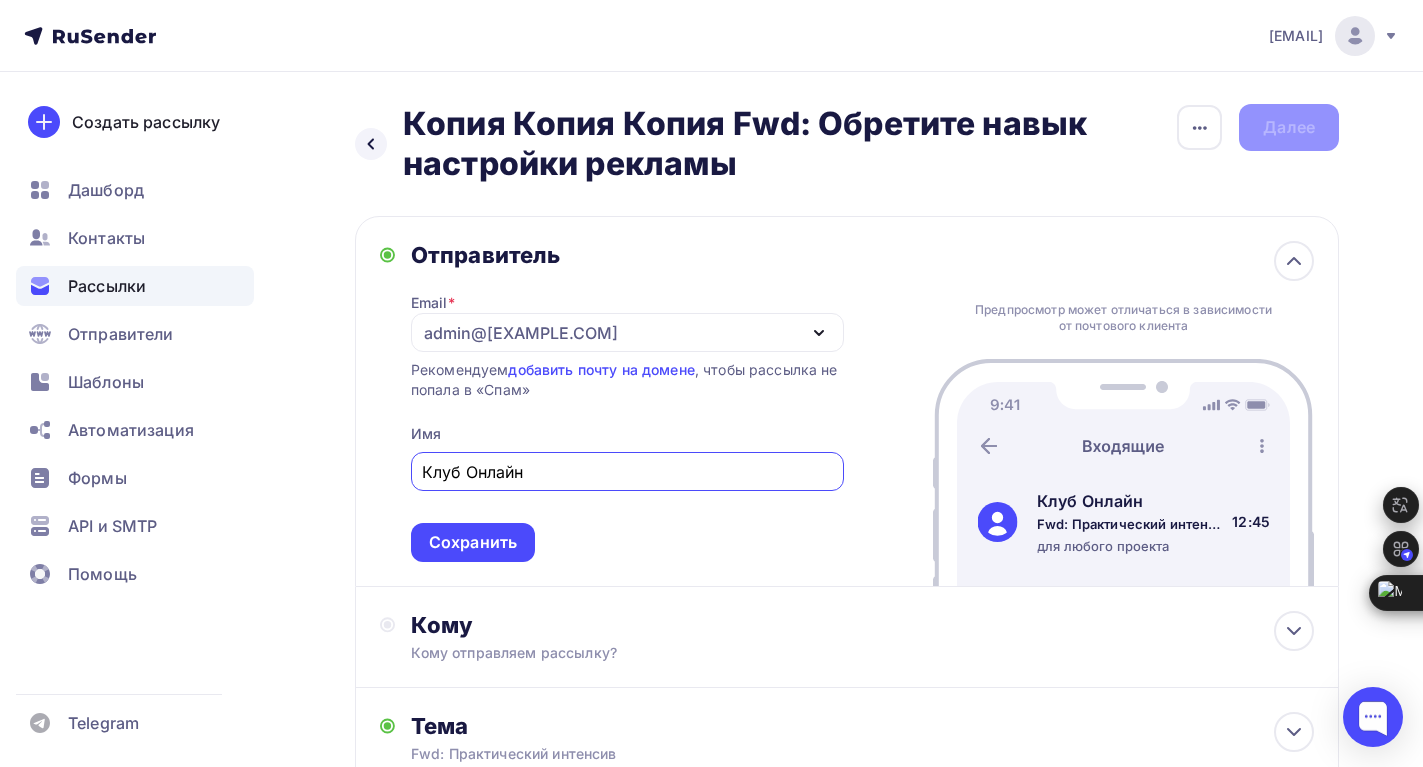click on "admin@[EXAMPLE.COM]" at bounding box center [627, 332] 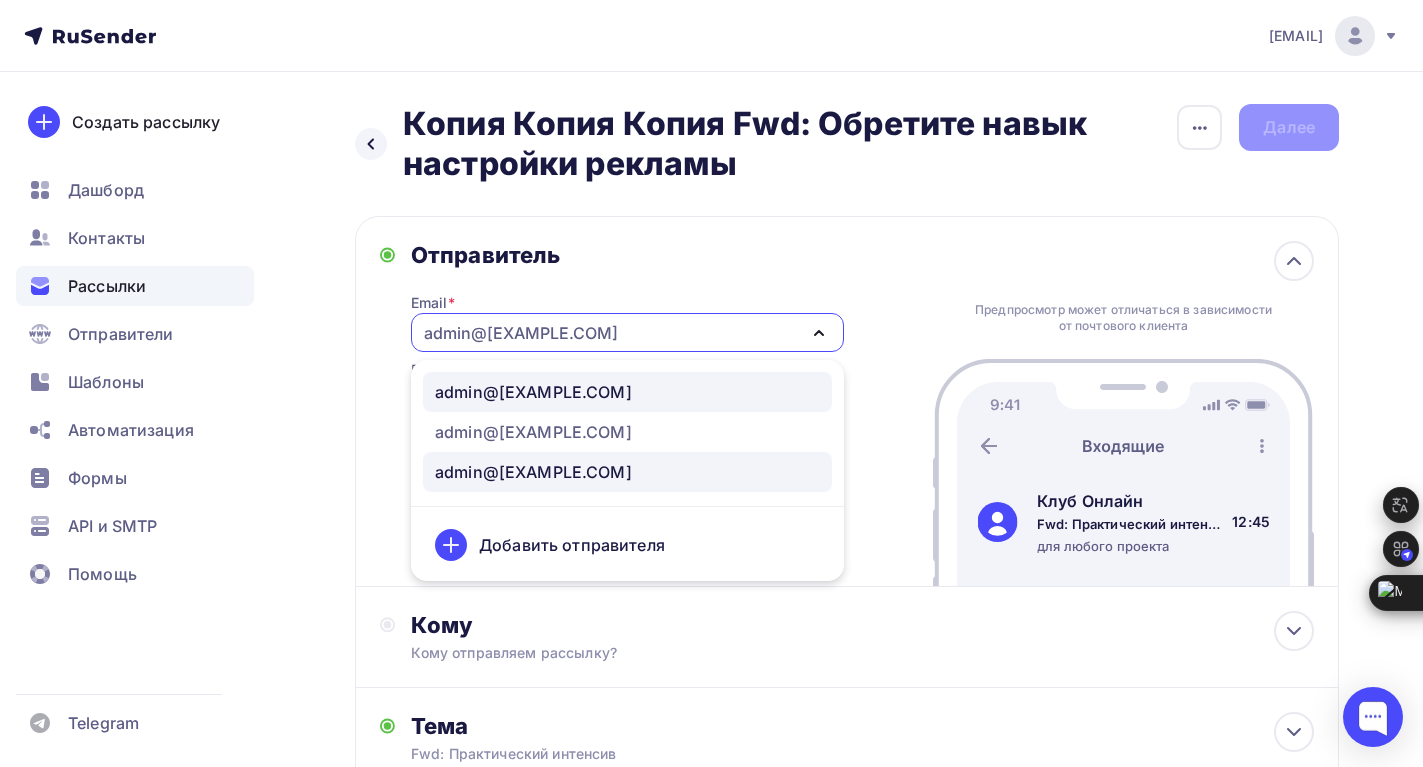 click on "admin@[EXAMPLE.COM]" at bounding box center [533, 392] 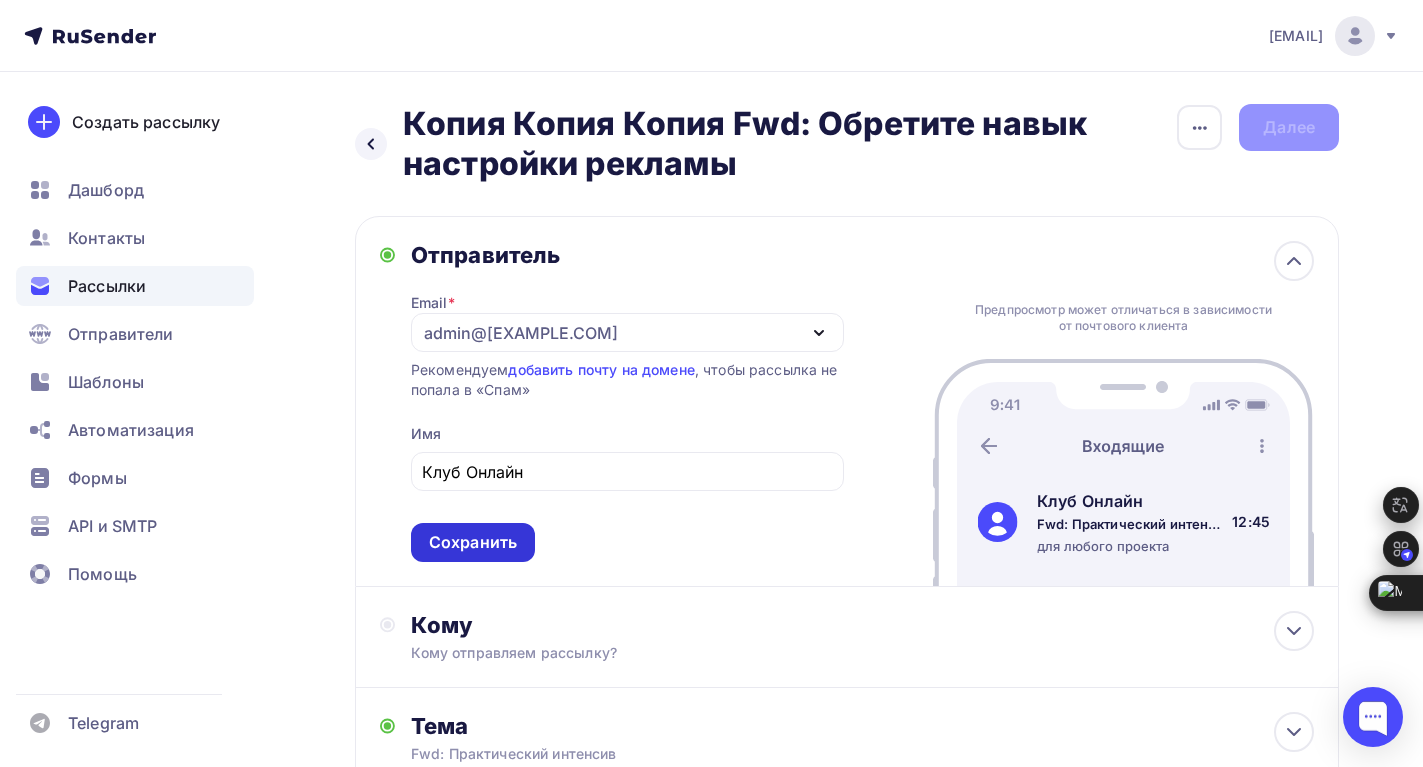 click on "Сохранить" at bounding box center [473, 542] 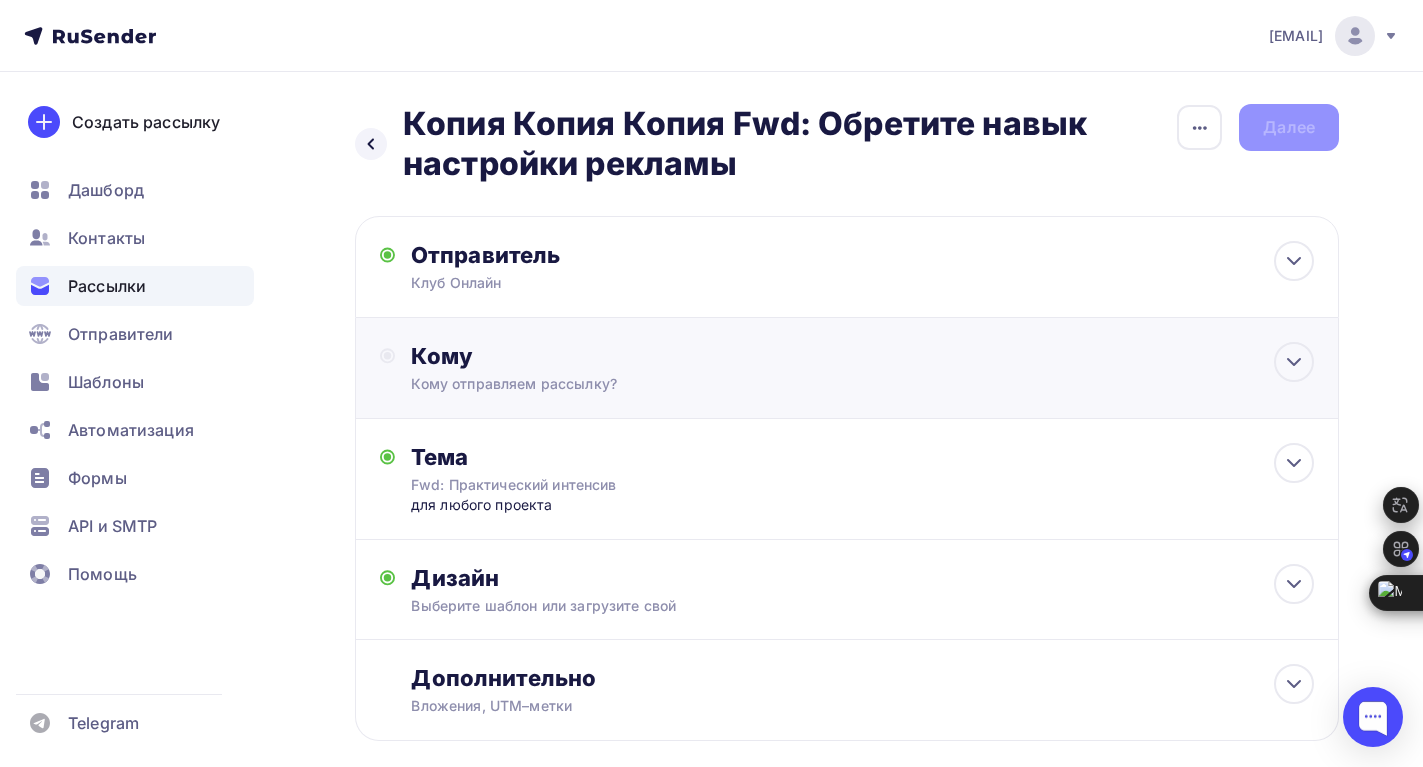click on "Кому отправляем рассылку?" at bounding box center [606, 283] 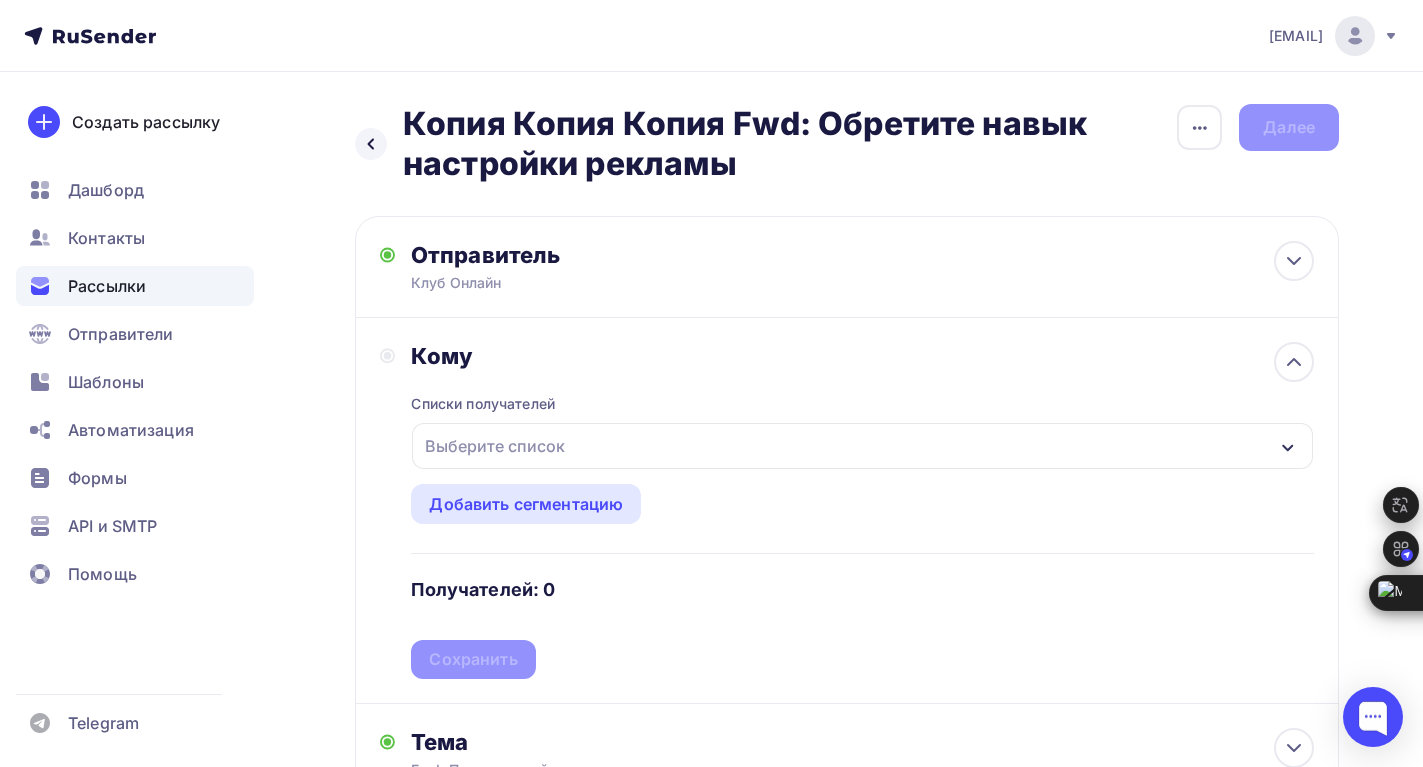 click on "Выберите список" at bounding box center [495, 446] 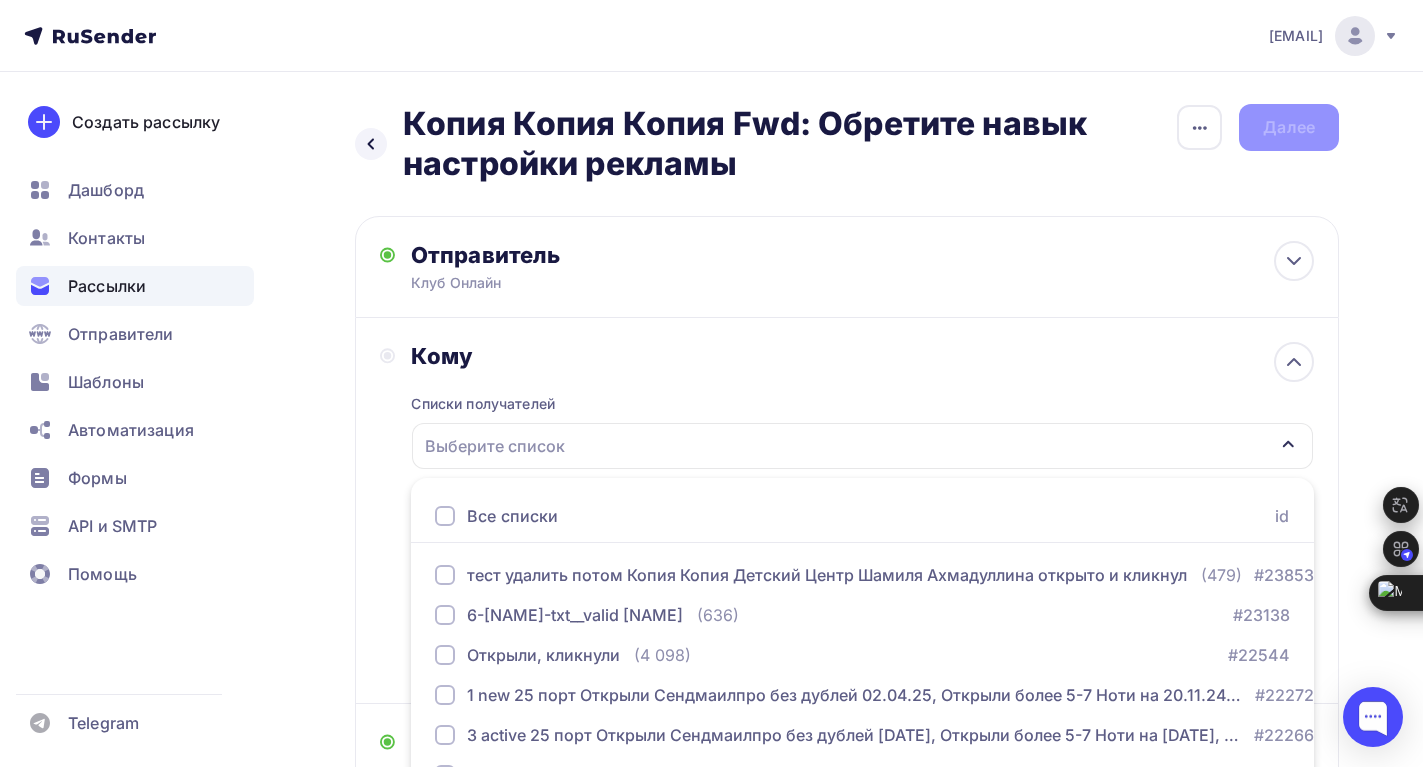 scroll, scrollTop: 230, scrollLeft: 0, axis: vertical 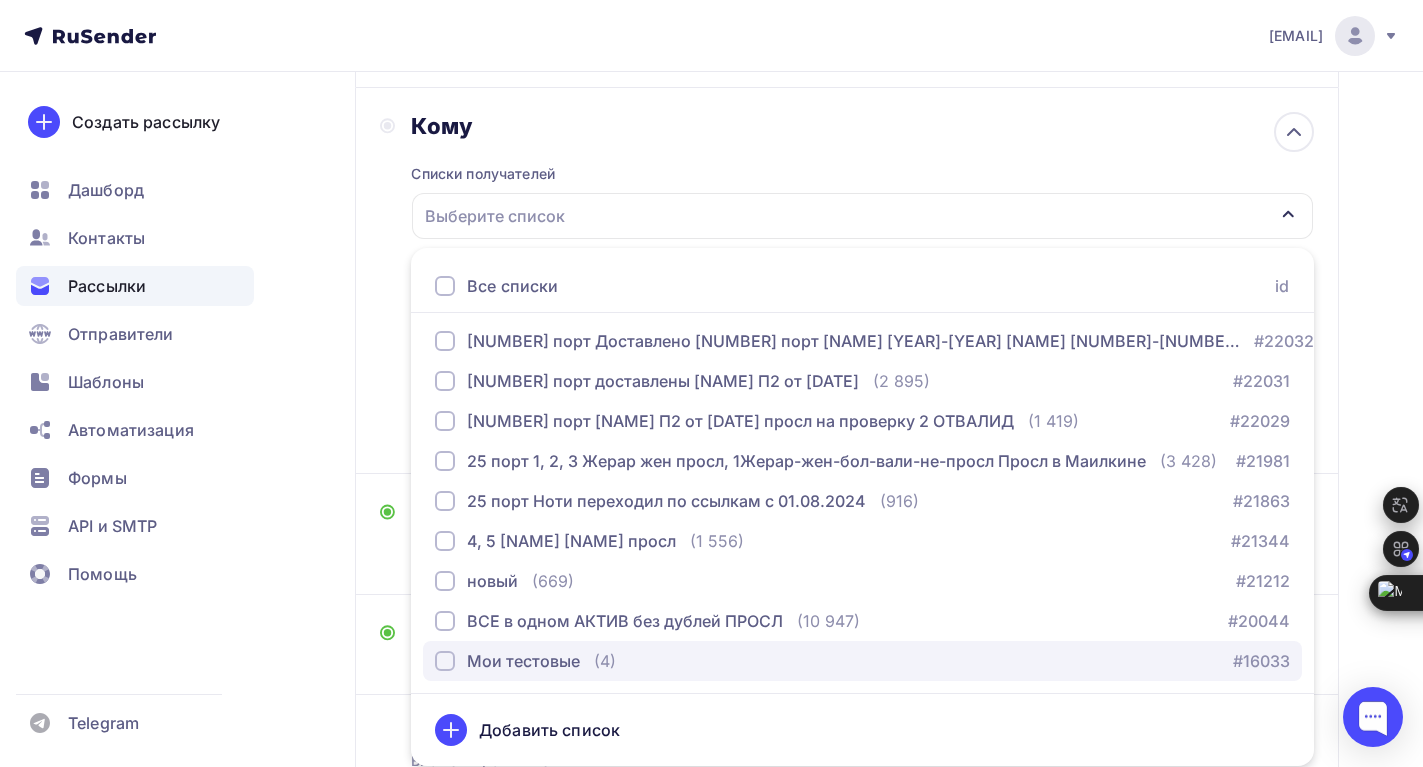 click at bounding box center [445, 21] 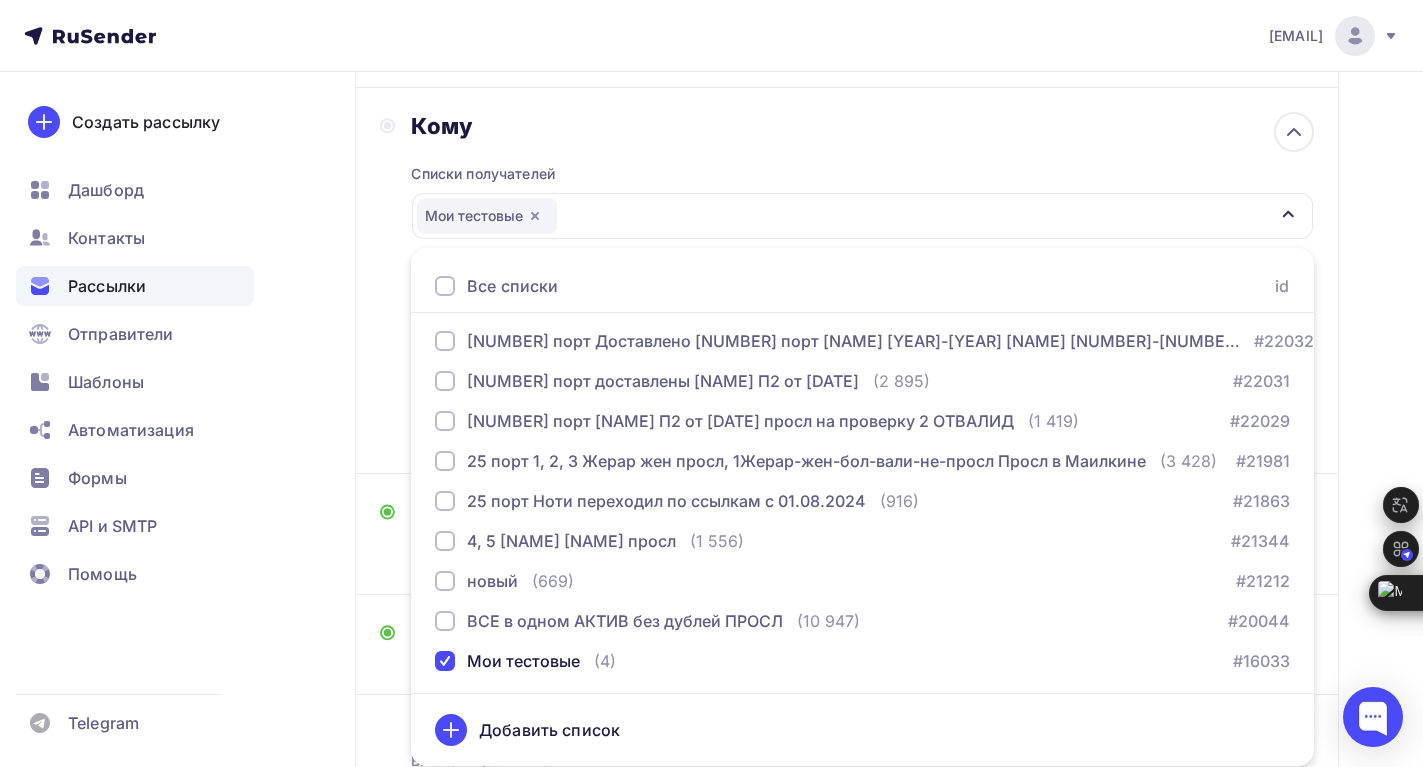 click on "Списки получателей
Мои тестовые
Все списки
id
тест удалить потом Копия Копия Детский Центр Шамиля Ахмадуллина открыто и кликнул
(479)
#23853
6-ekaterina-txt__valid Русендер
(636)
#23138
Открыли, кликнули
(4 098)
#22544
(3 858)
#22272
(3 746)
#22266
(981)
#22254
(973)
#22145
(4 521)" at bounding box center [862, 294] 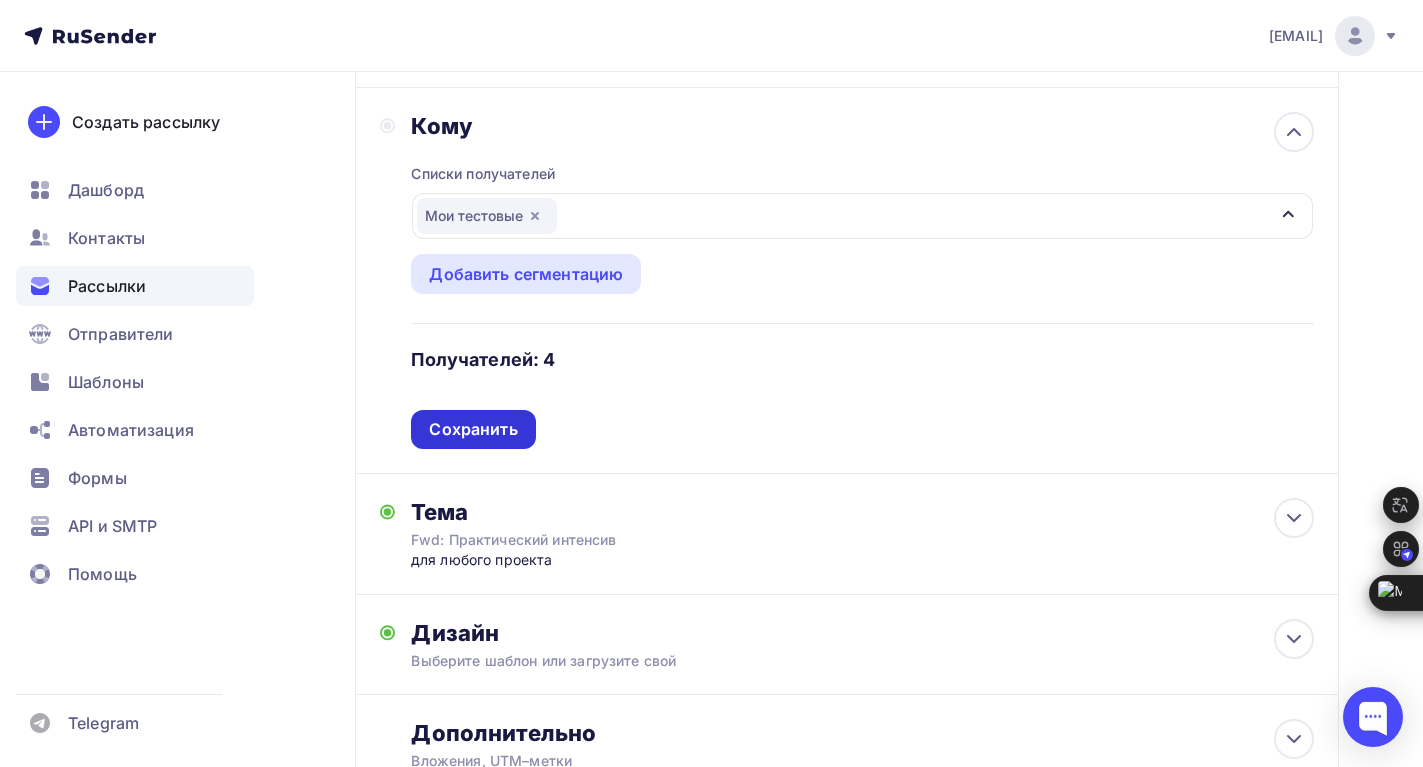 click on "Сохранить" at bounding box center (473, 429) 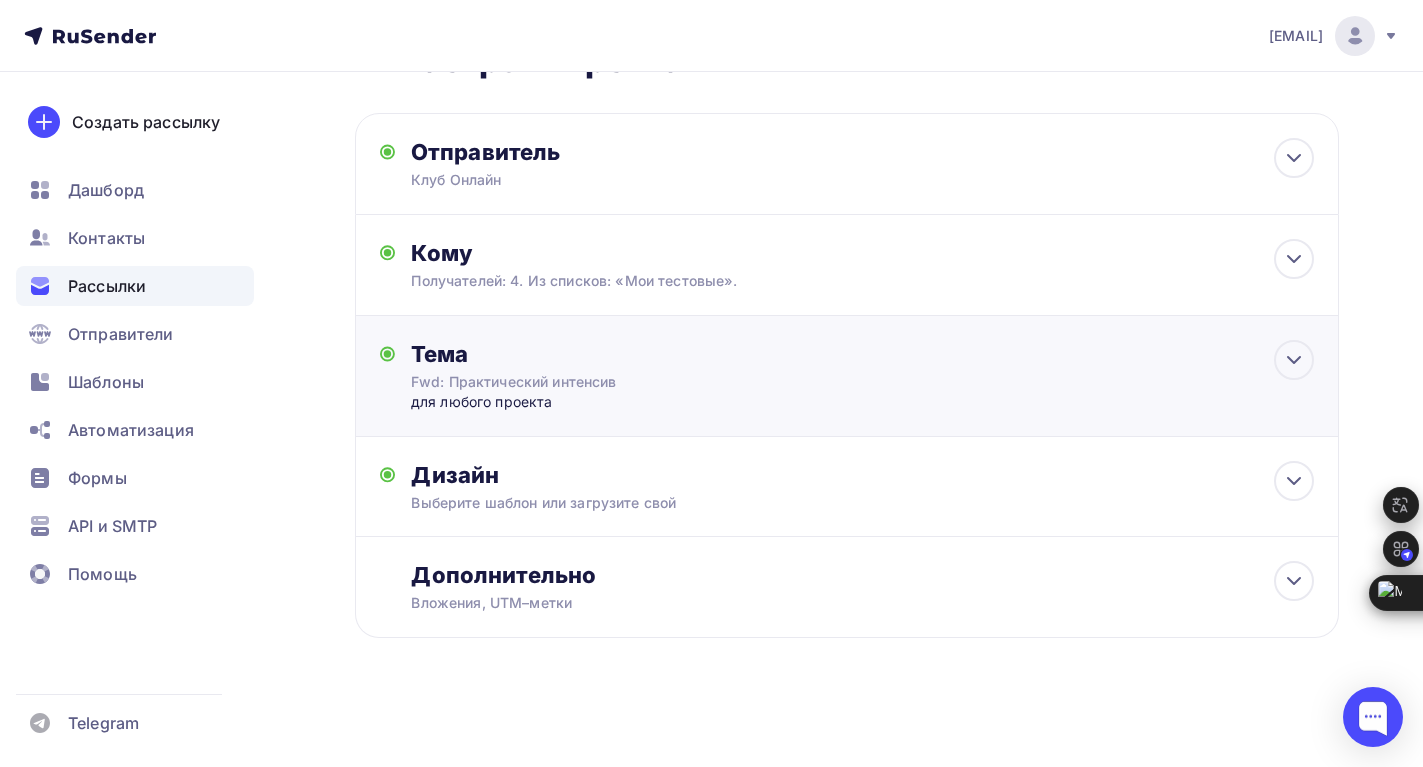 click on "Тема" at bounding box center (608, 354) 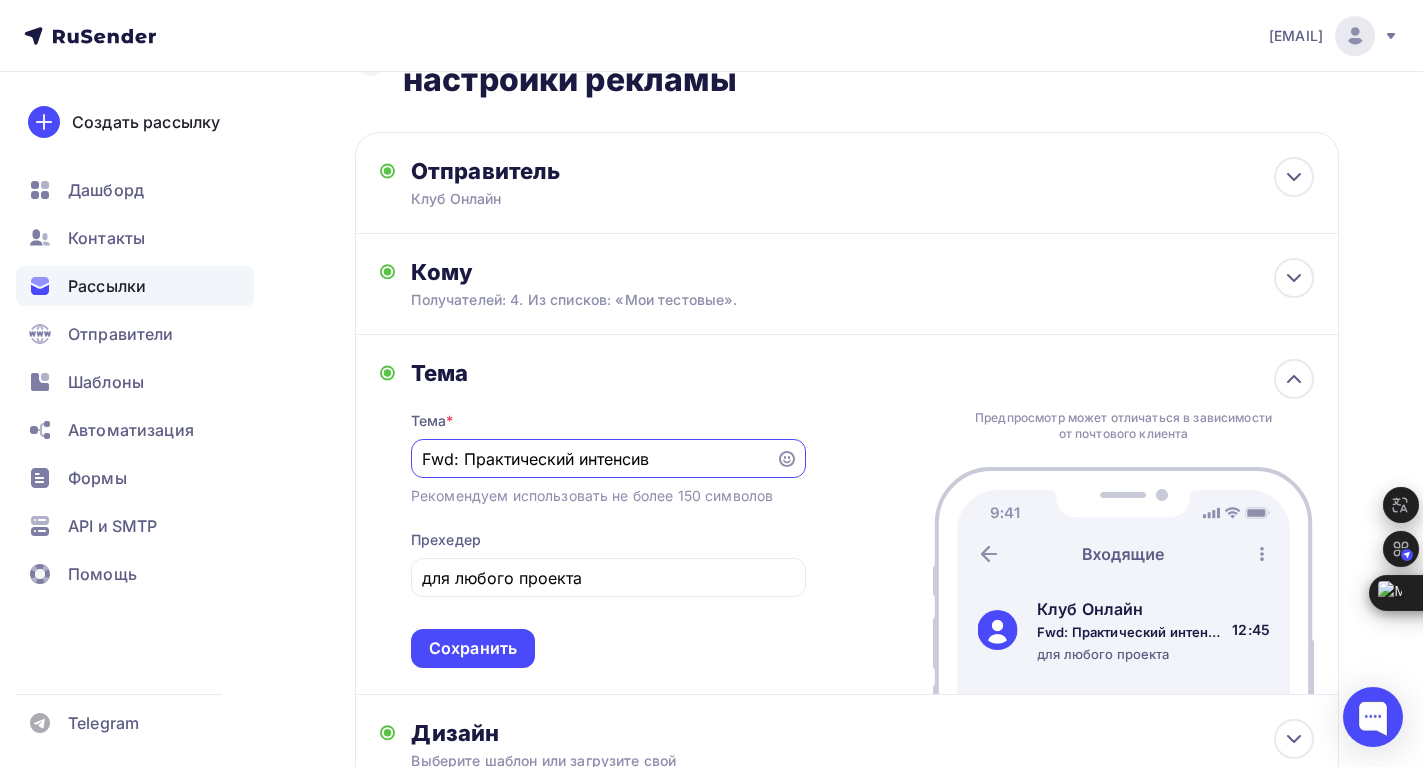 scroll, scrollTop: 0, scrollLeft: 0, axis: both 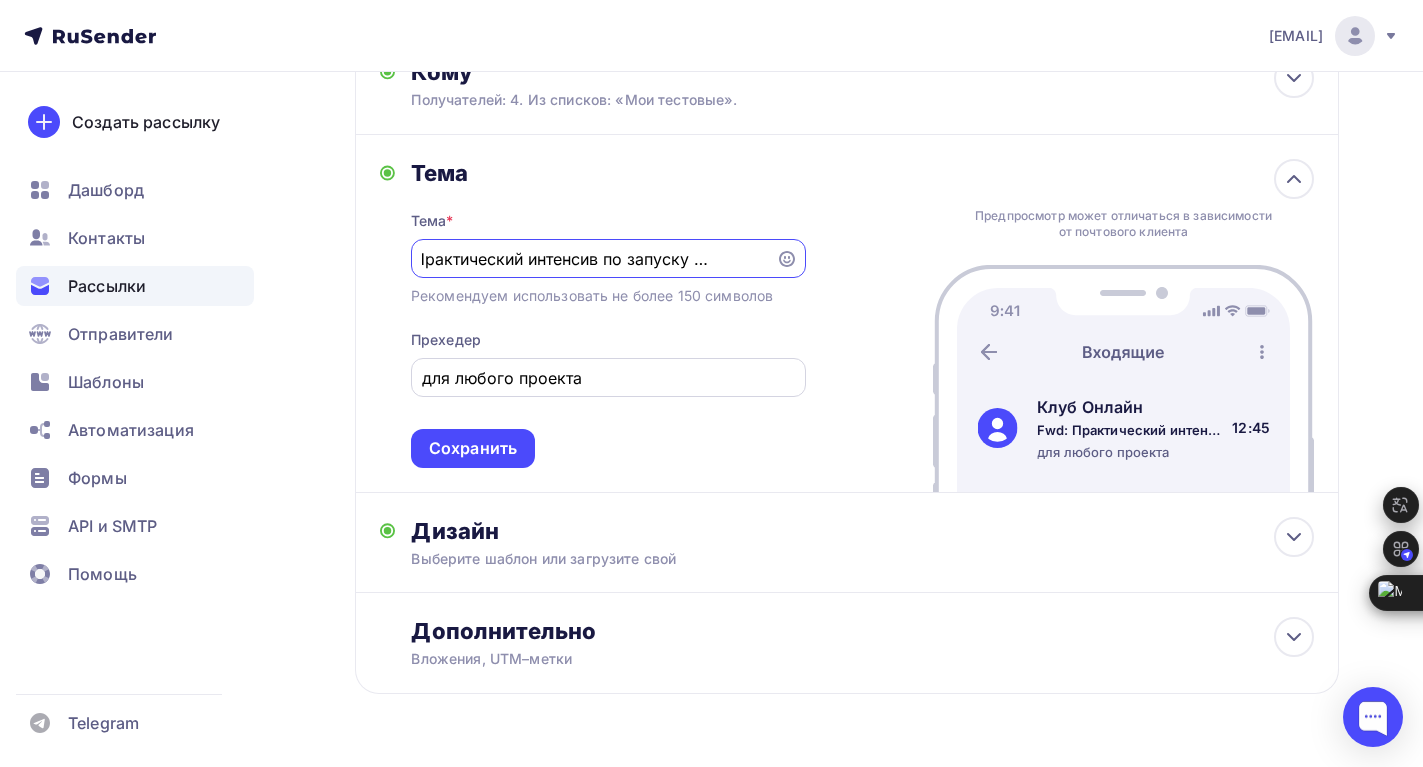type on "Fwd: Практический интенсив по запуску рекламы" 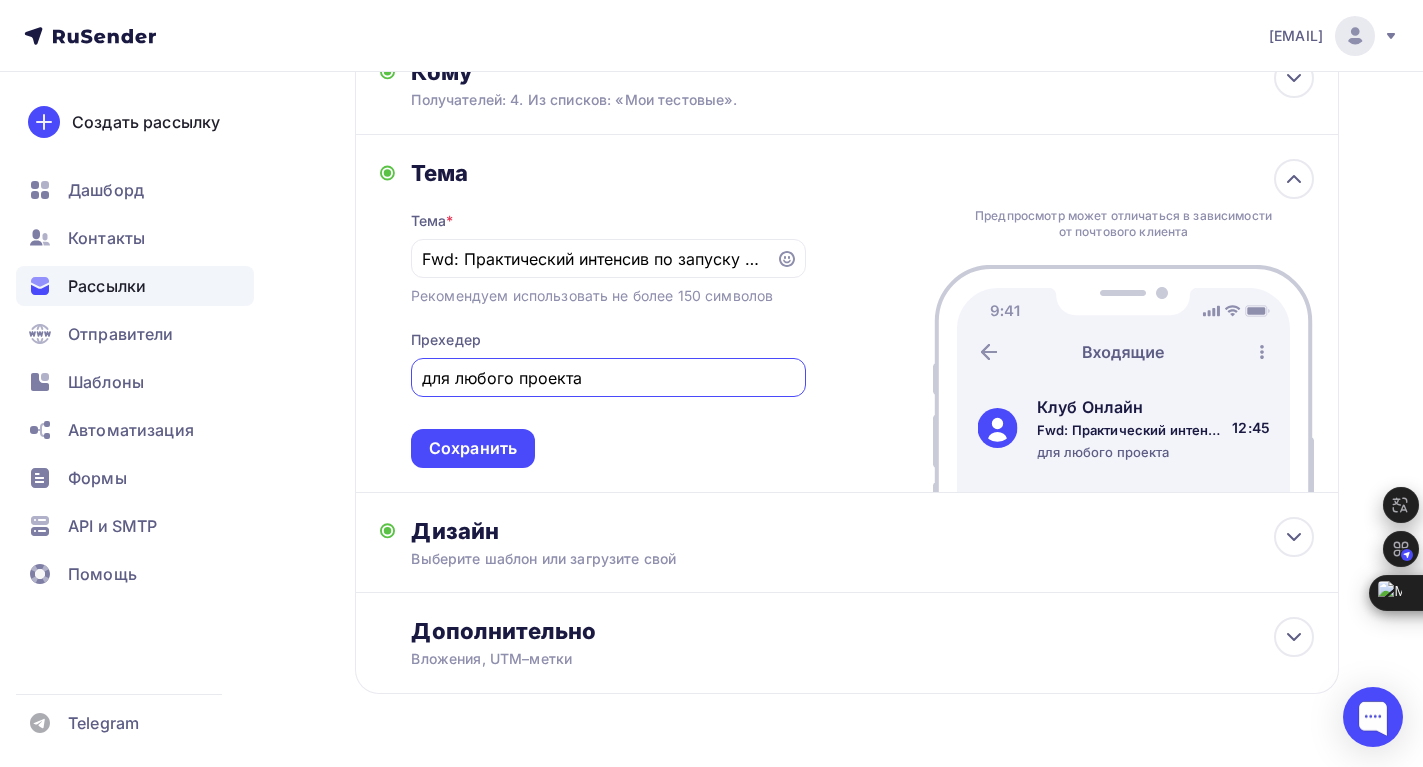 drag, startPoint x: 588, startPoint y: 384, endPoint x: 413, endPoint y: 371, distance: 175.4822 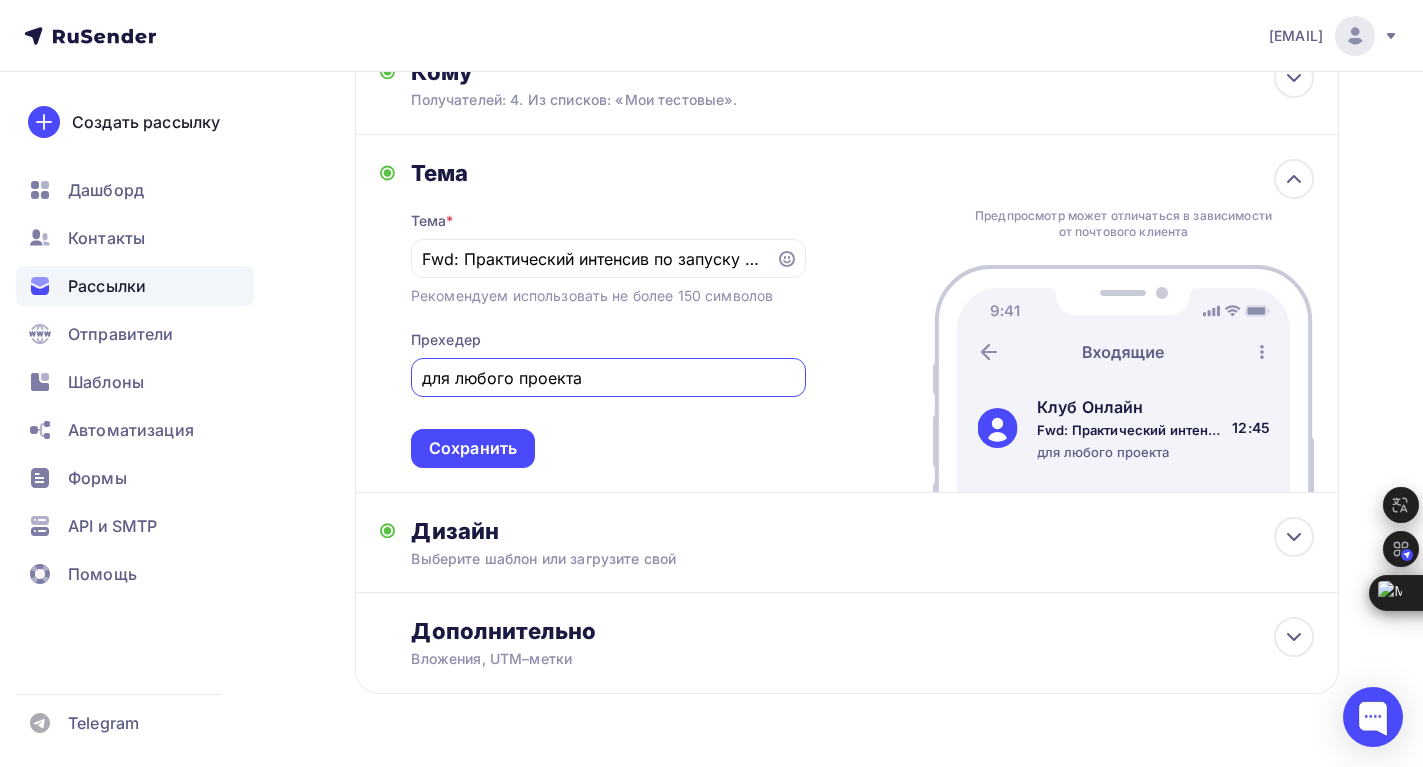 click on "для любого проекта" at bounding box center (608, 377) 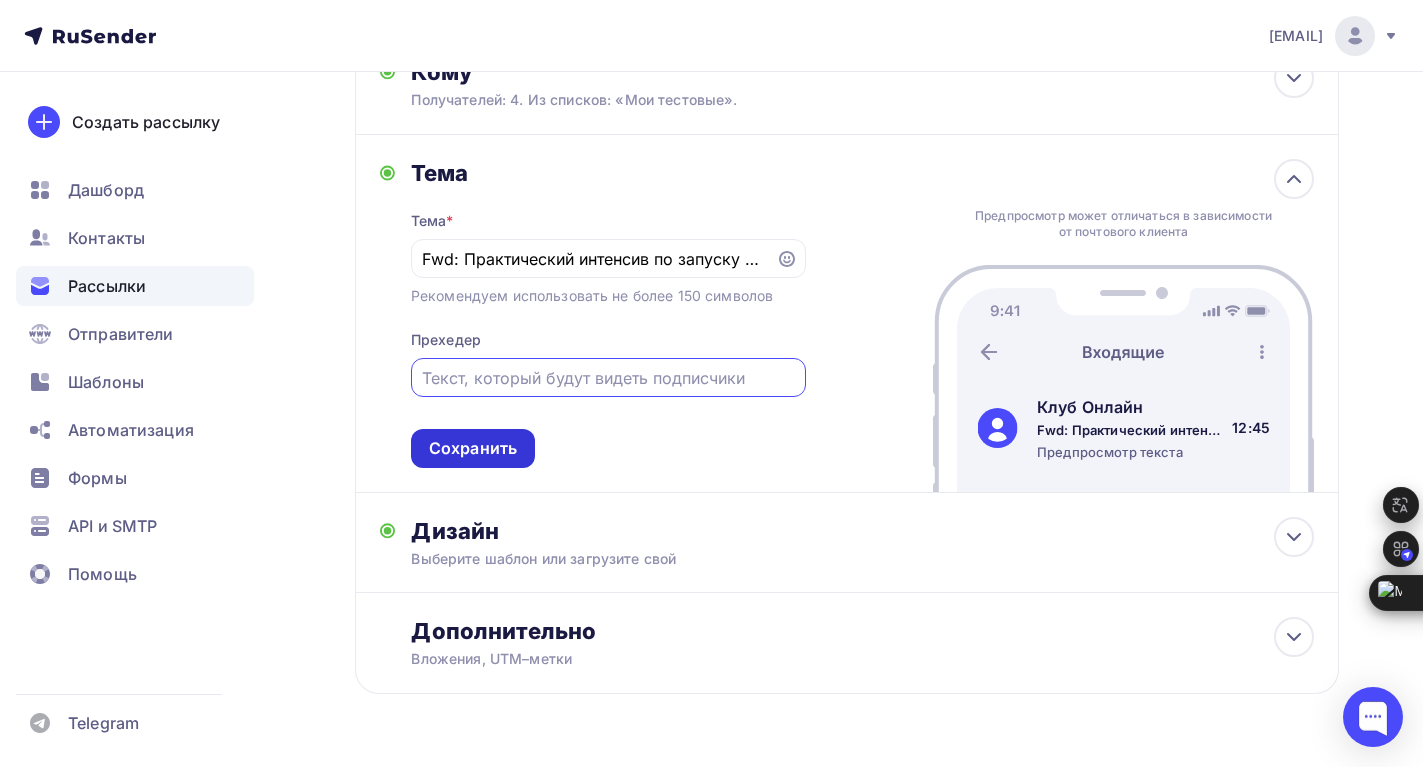type 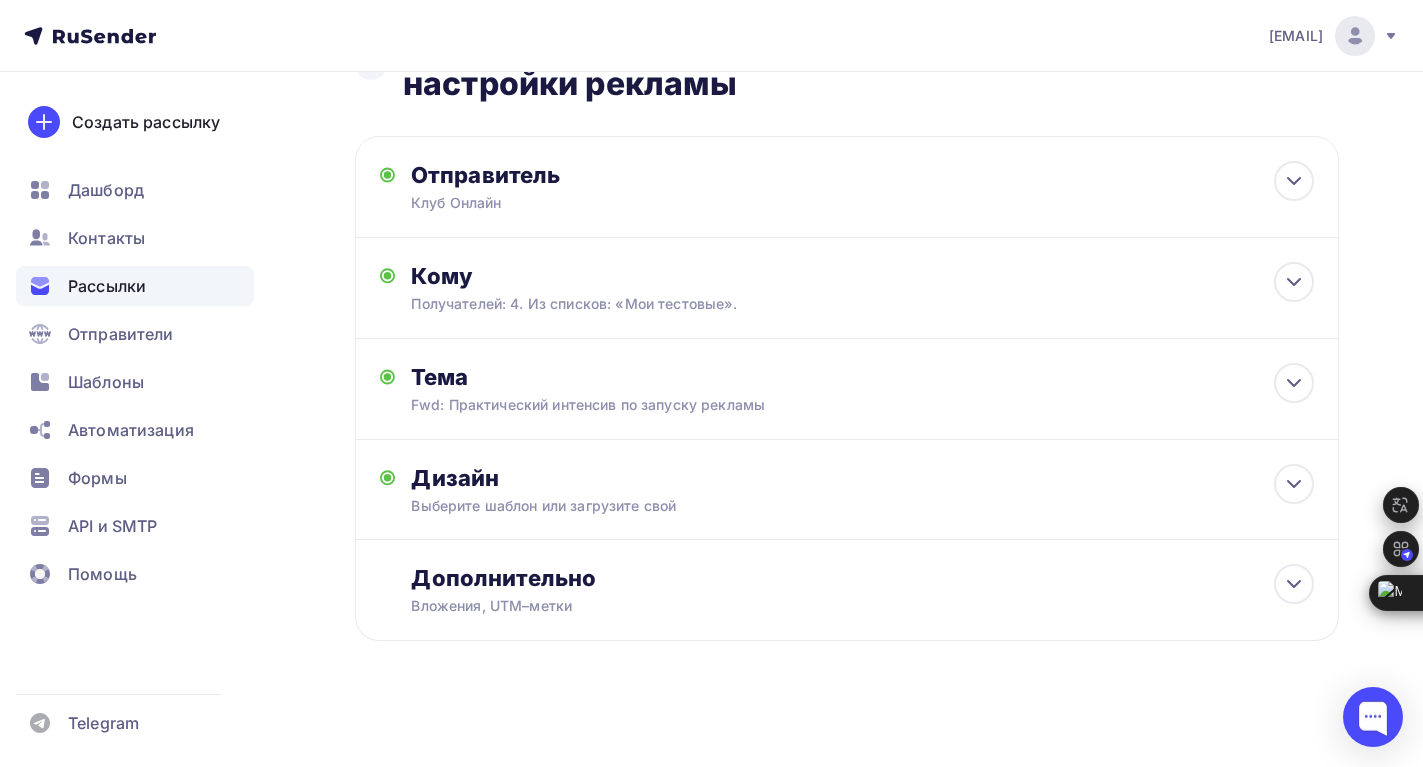 scroll, scrollTop: 0, scrollLeft: 0, axis: both 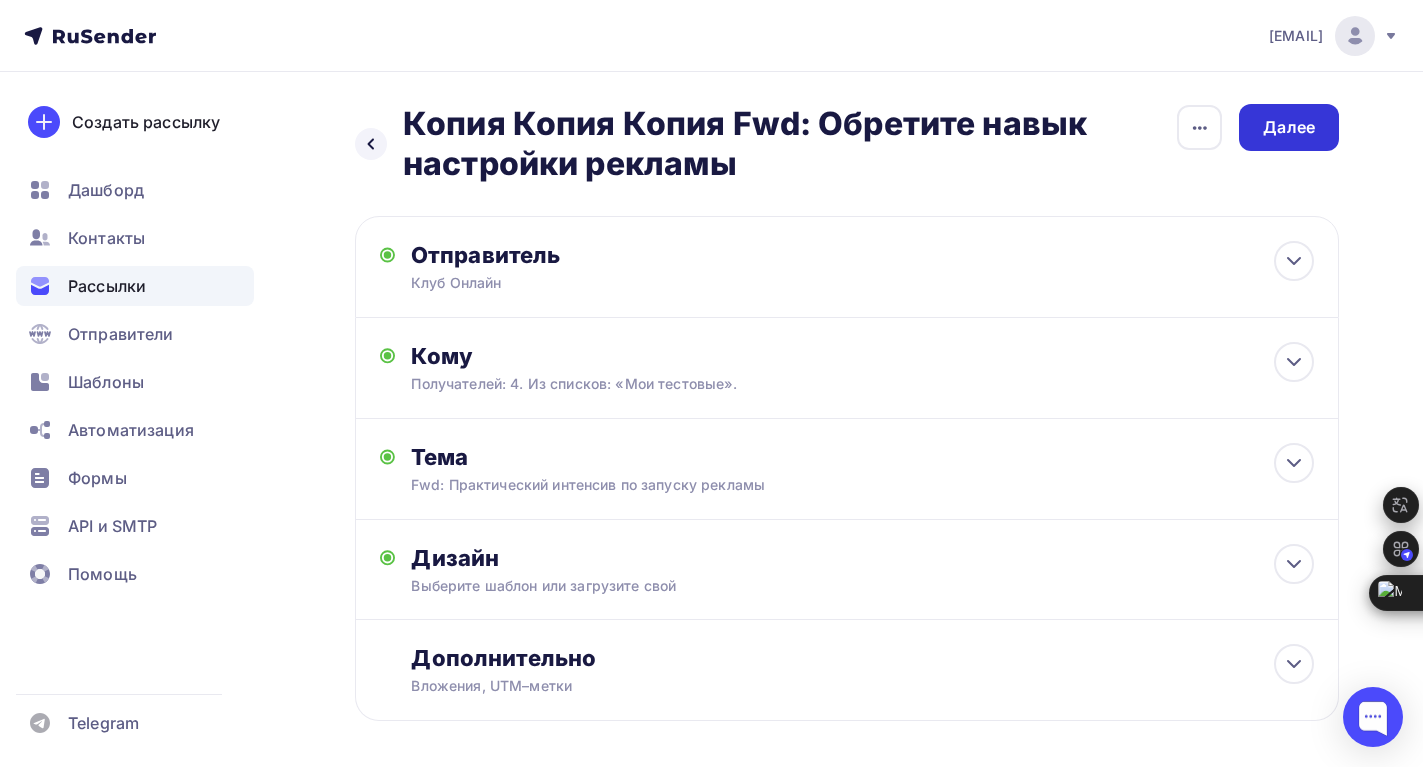 click on "Далее" at bounding box center (1289, 127) 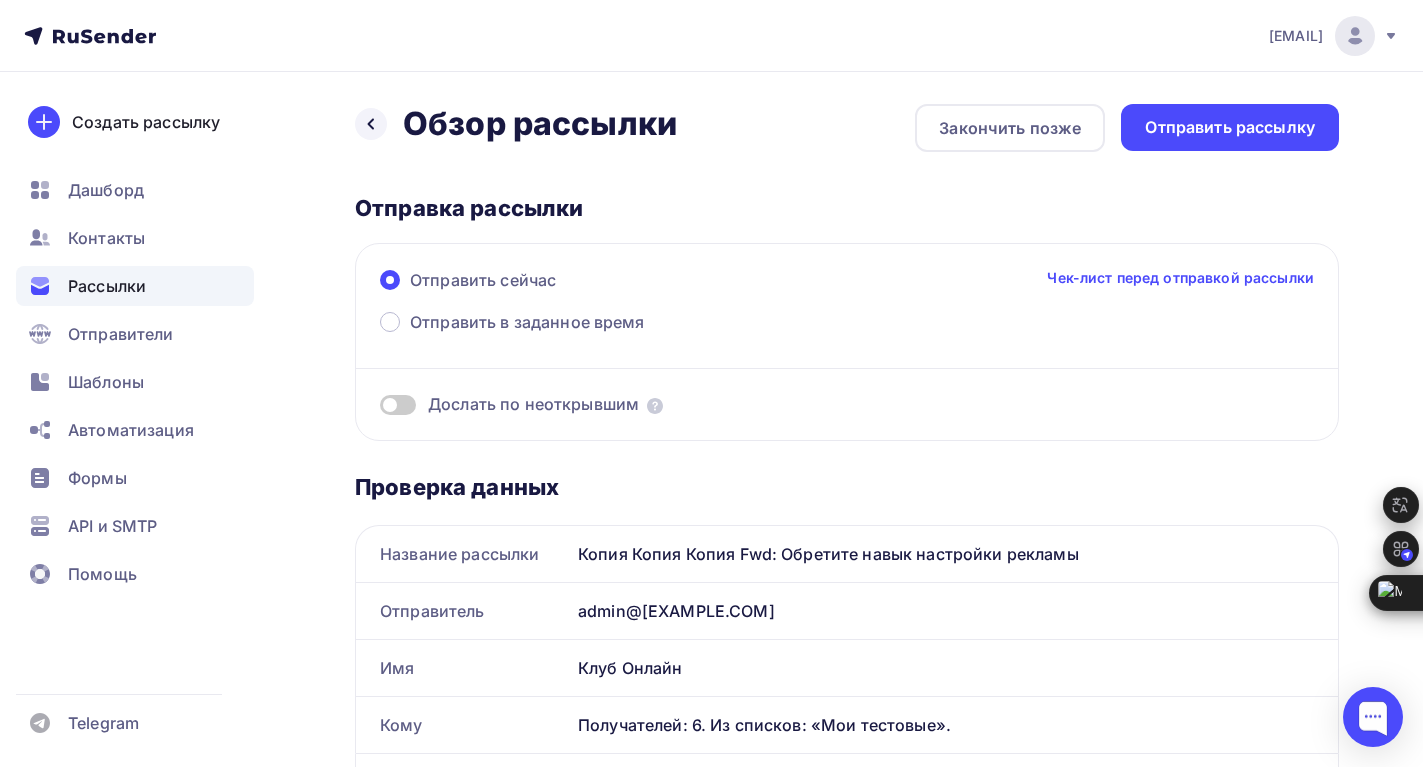 scroll, scrollTop: 0, scrollLeft: 0, axis: both 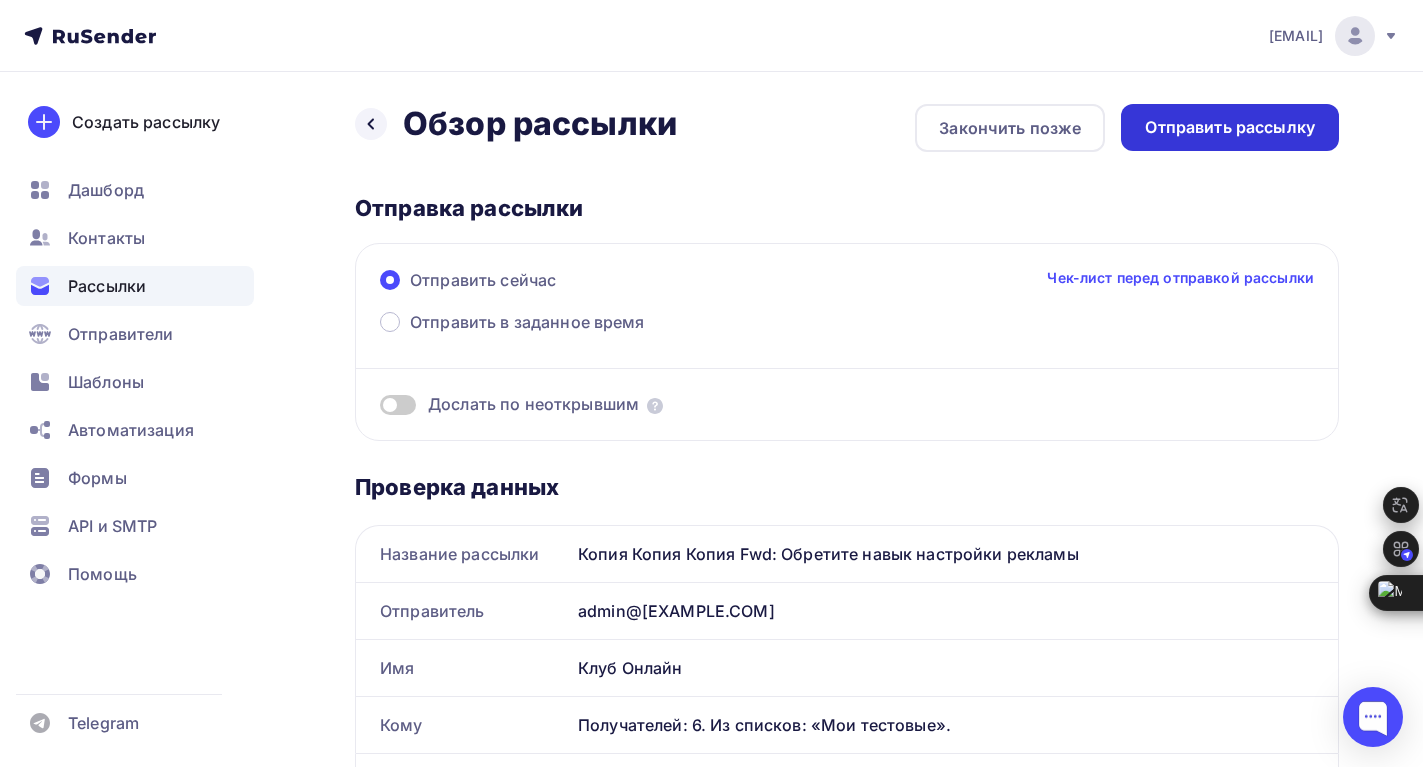 click on "Отправить рассылку" at bounding box center [1230, 127] 